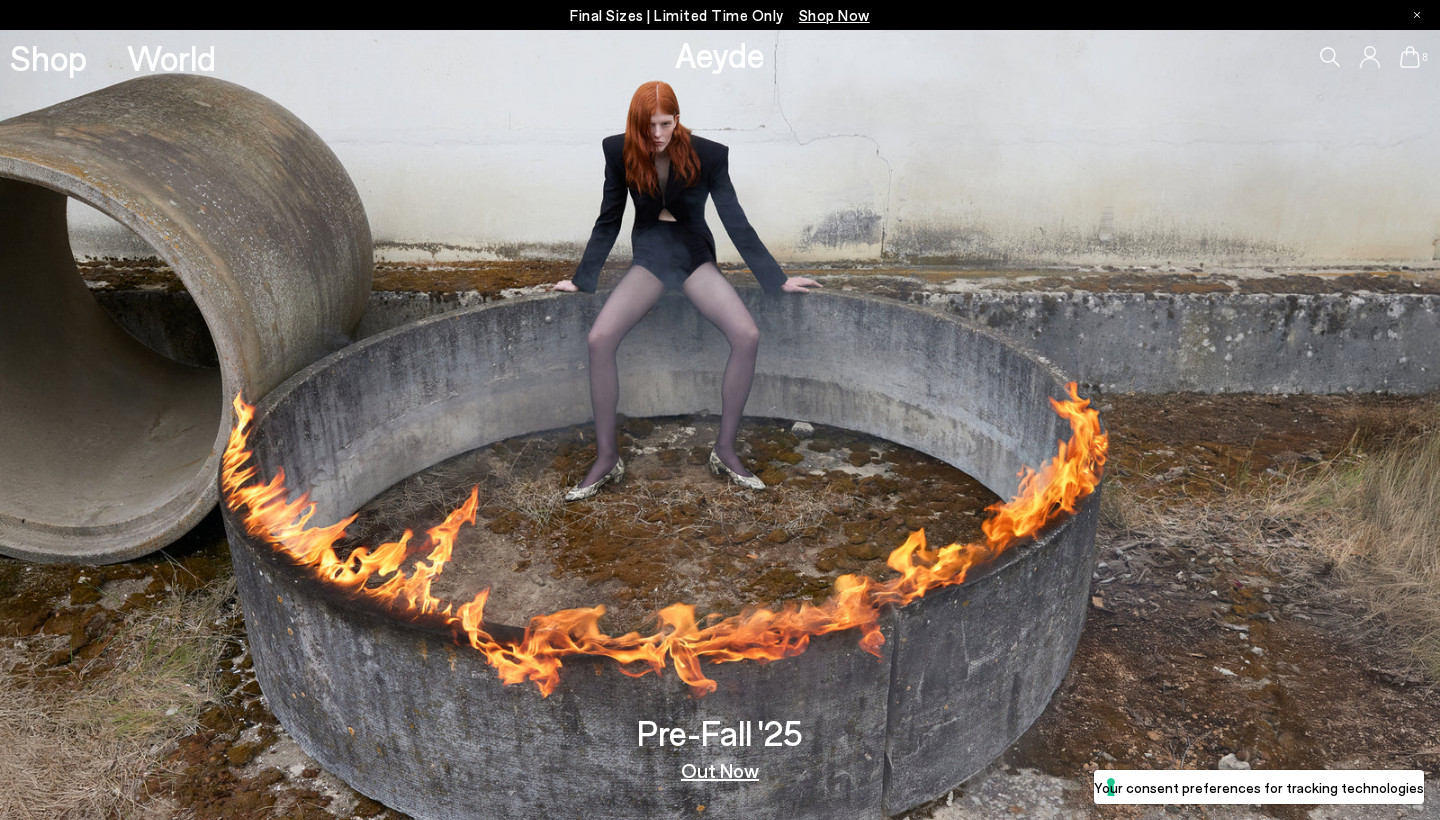 scroll, scrollTop: 0, scrollLeft: 0, axis: both 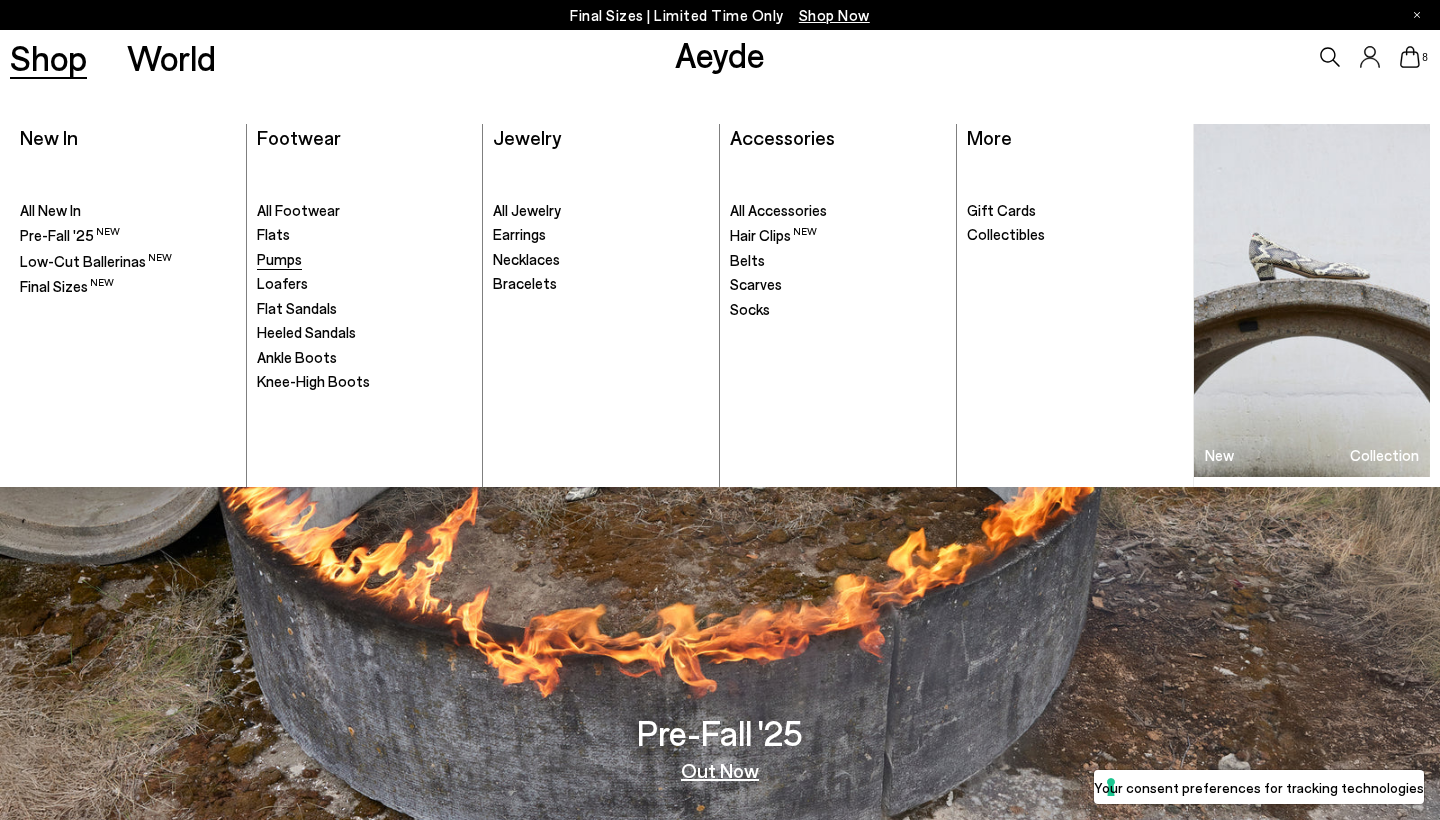 click on "Pumps" at bounding box center (279, 259) 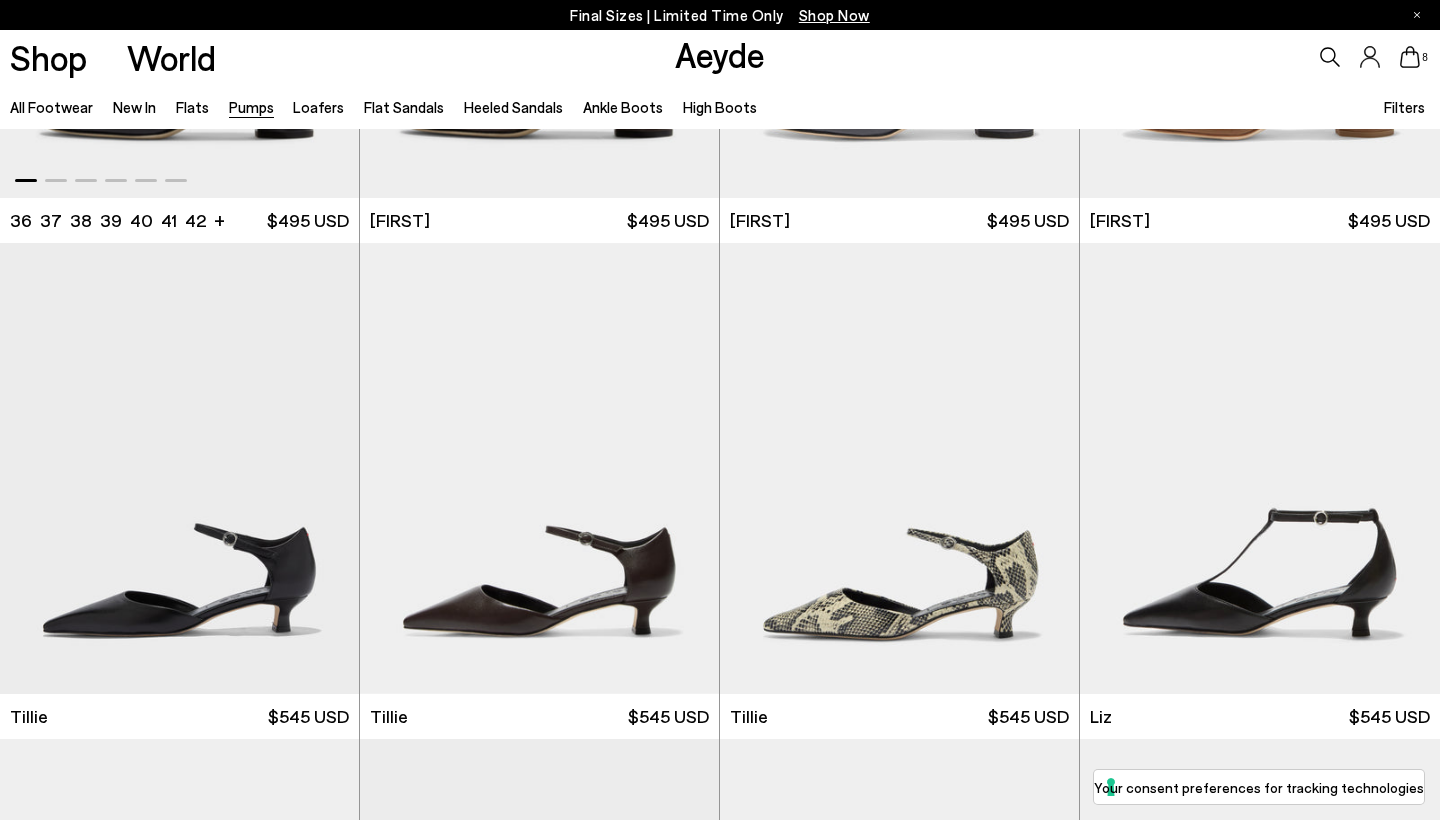 scroll, scrollTop: 495, scrollLeft: 0, axis: vertical 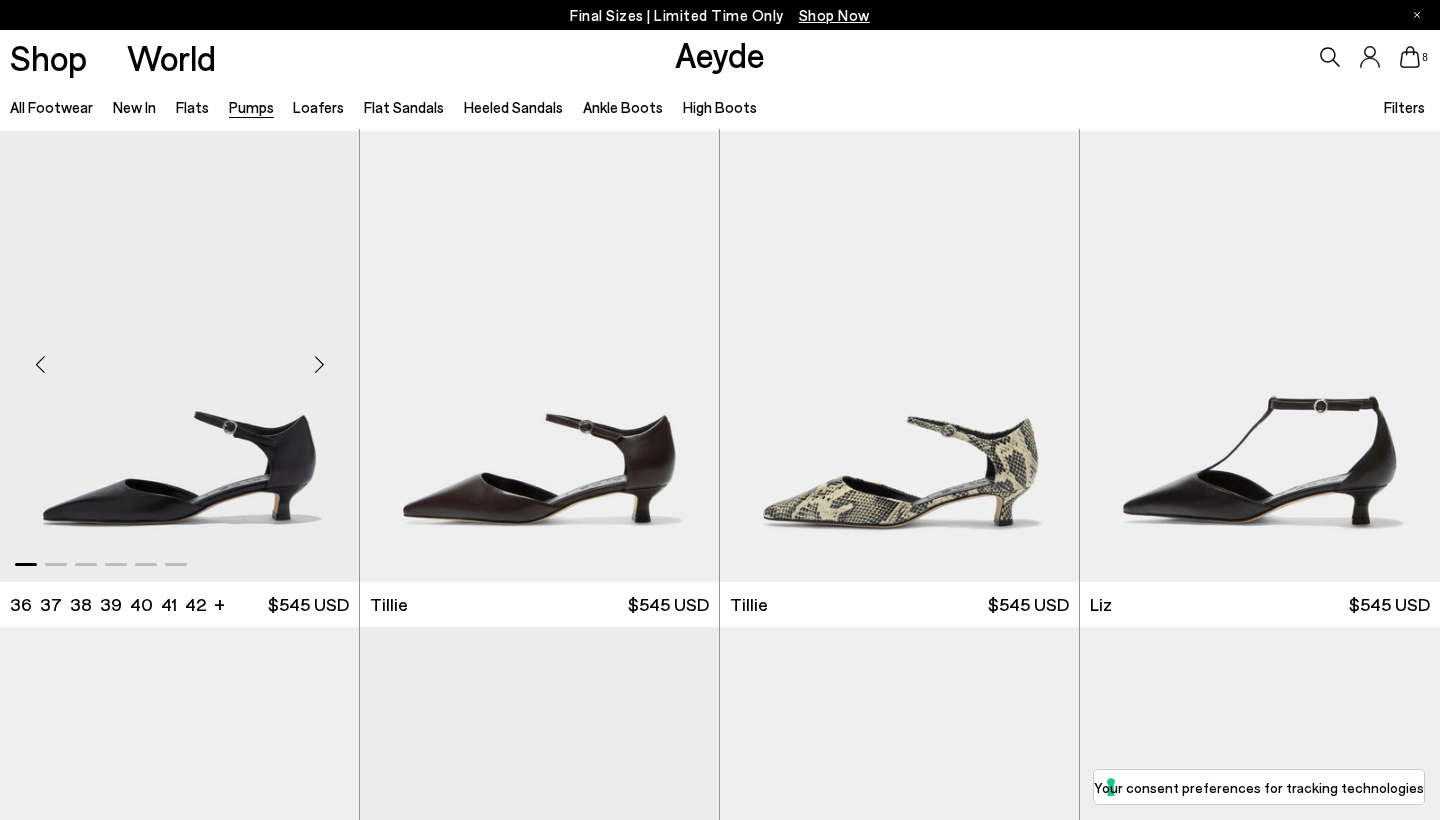 click at bounding box center [319, 364] 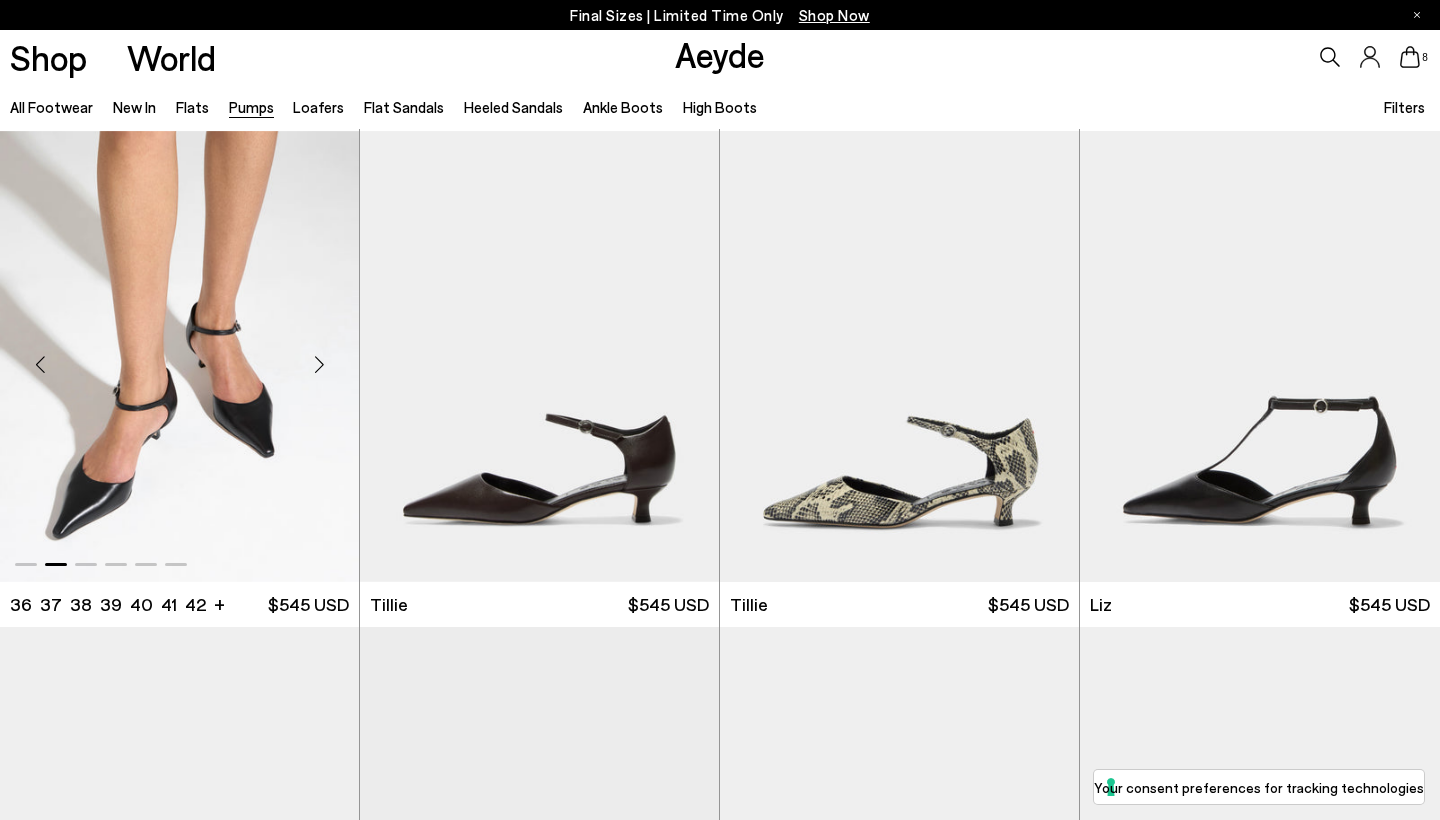click at bounding box center (319, 364) 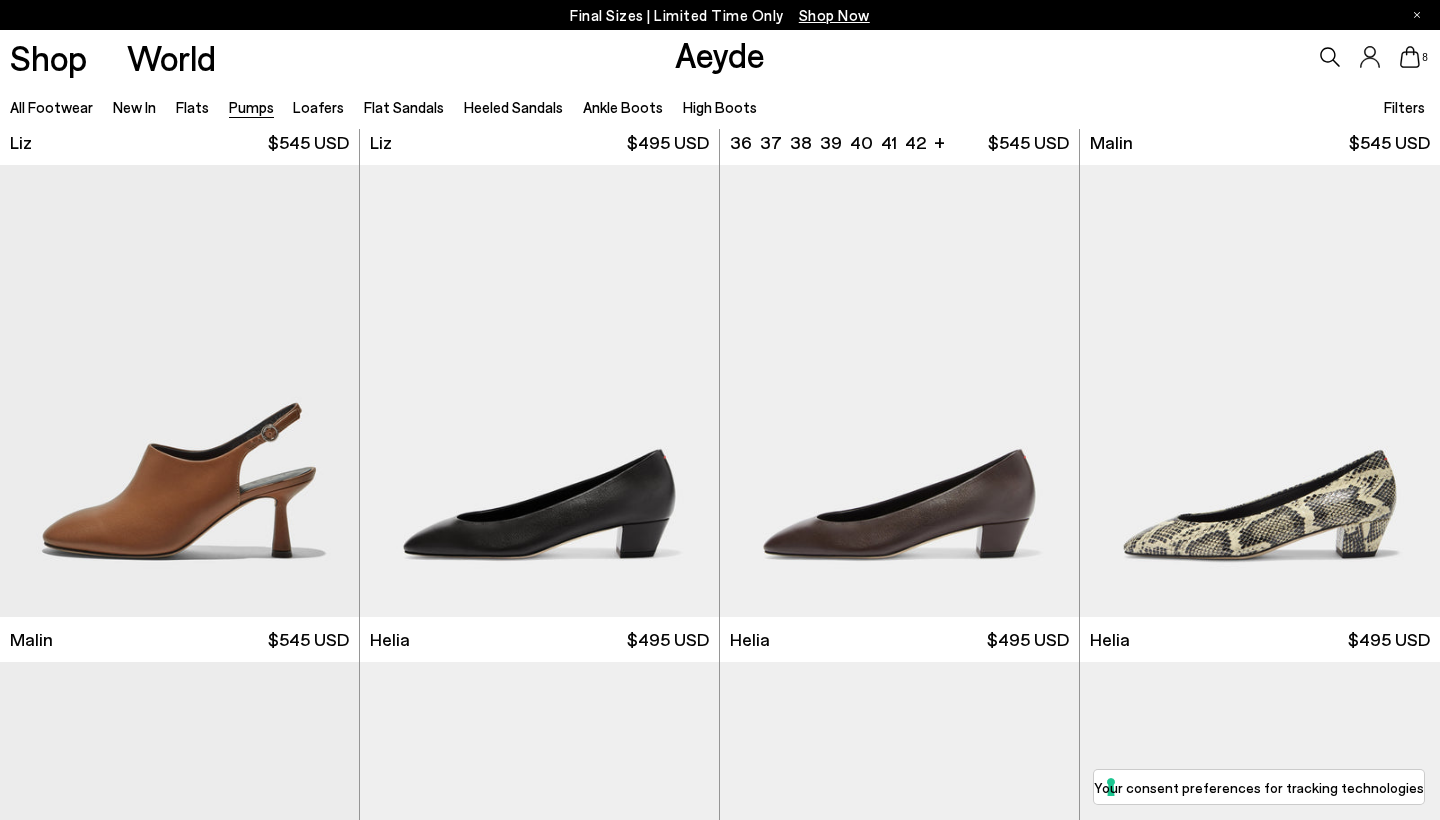 scroll, scrollTop: 1609, scrollLeft: 0, axis: vertical 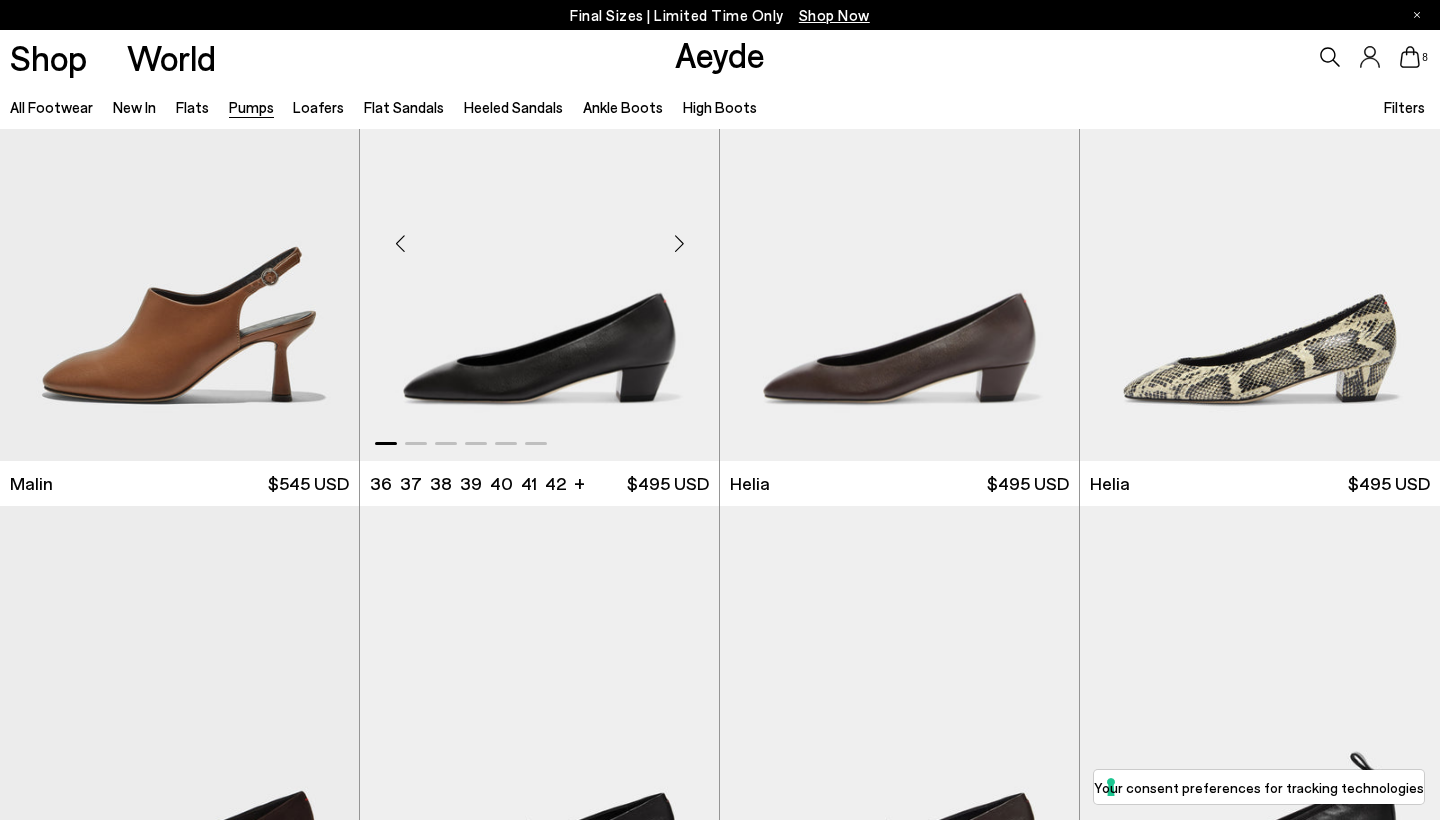 click at bounding box center [679, 243] 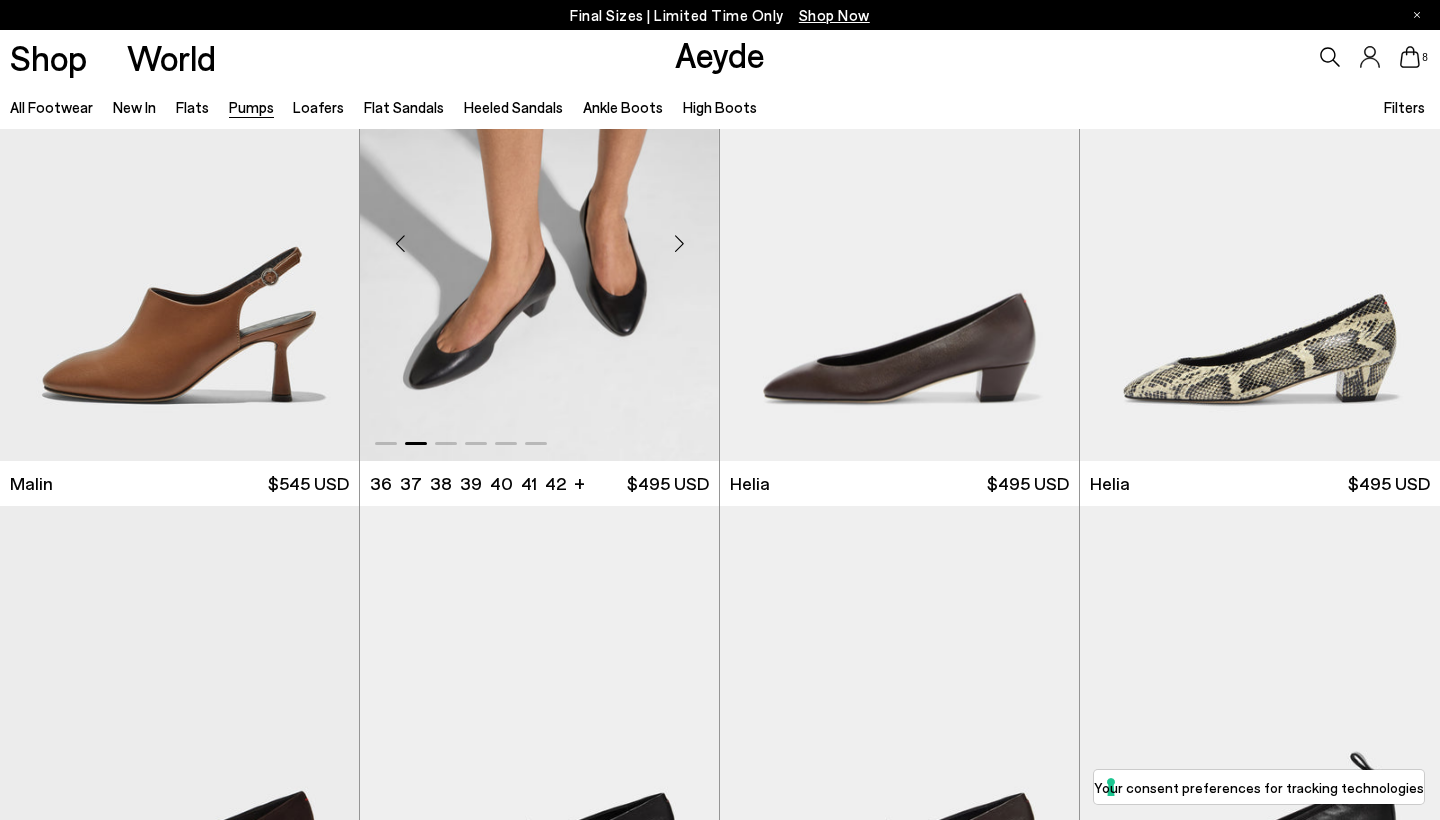 click at bounding box center (679, 243) 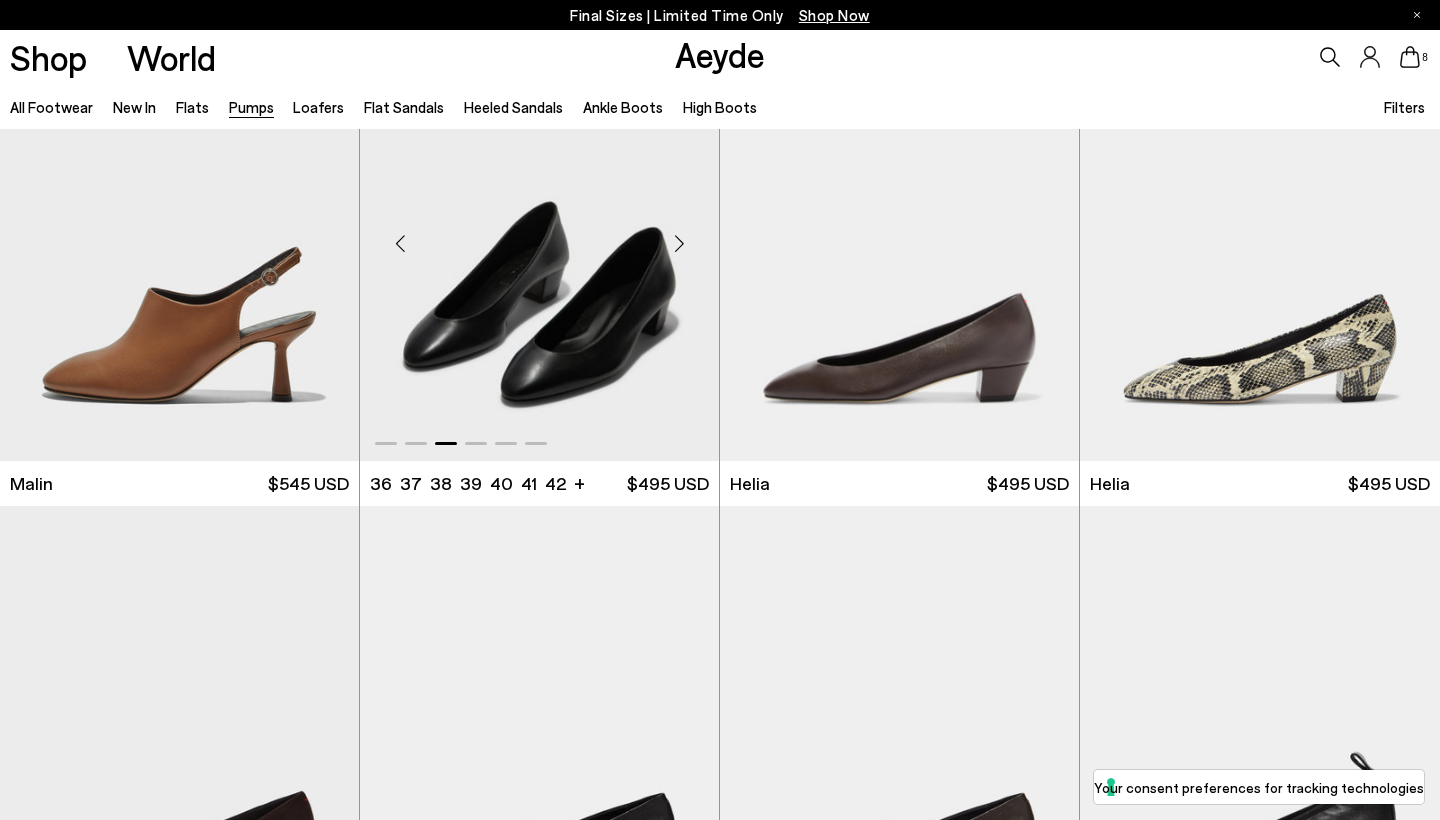click at bounding box center (679, 243) 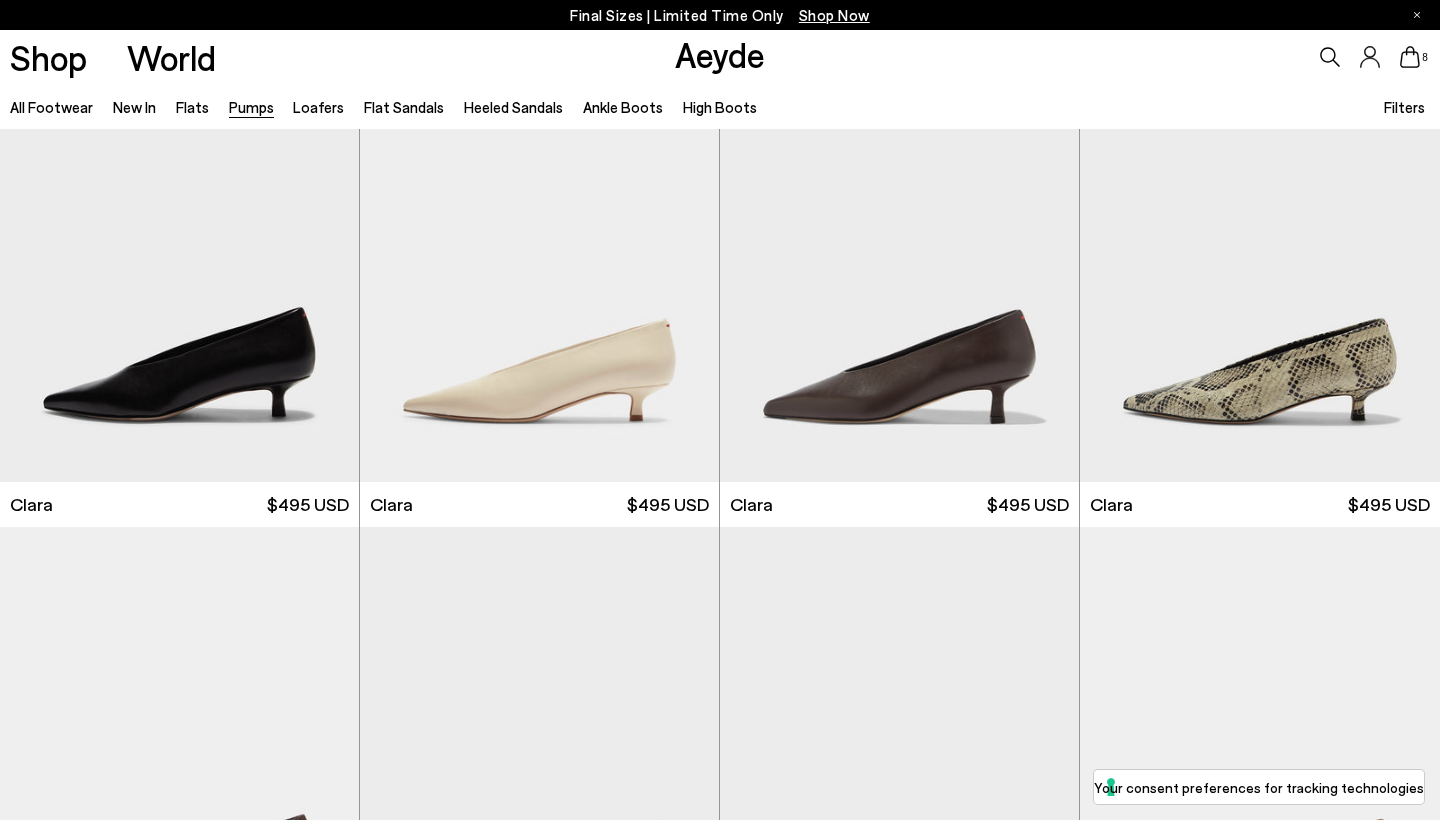 scroll, scrollTop: 3143, scrollLeft: 0, axis: vertical 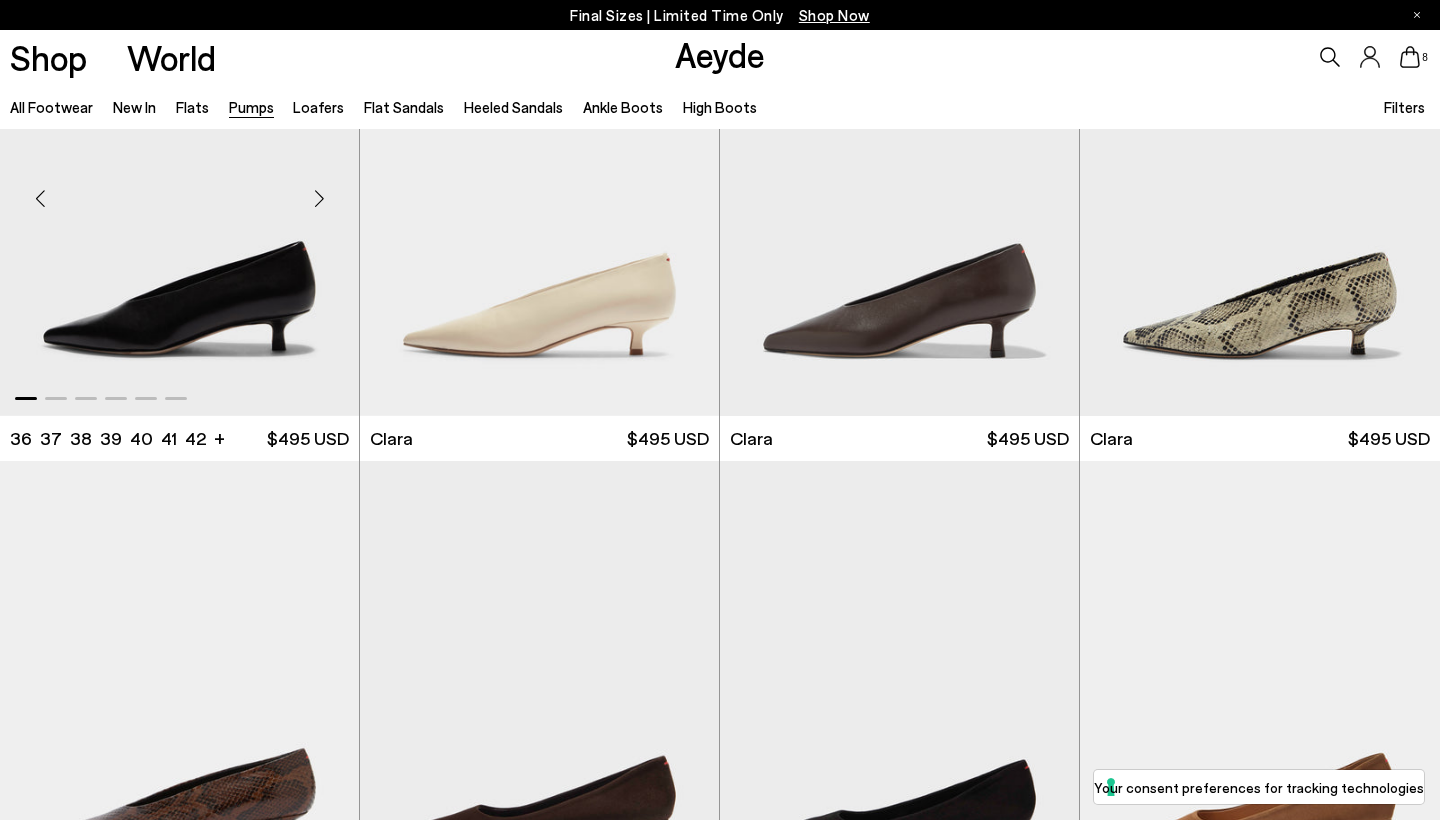 click at bounding box center (319, 198) 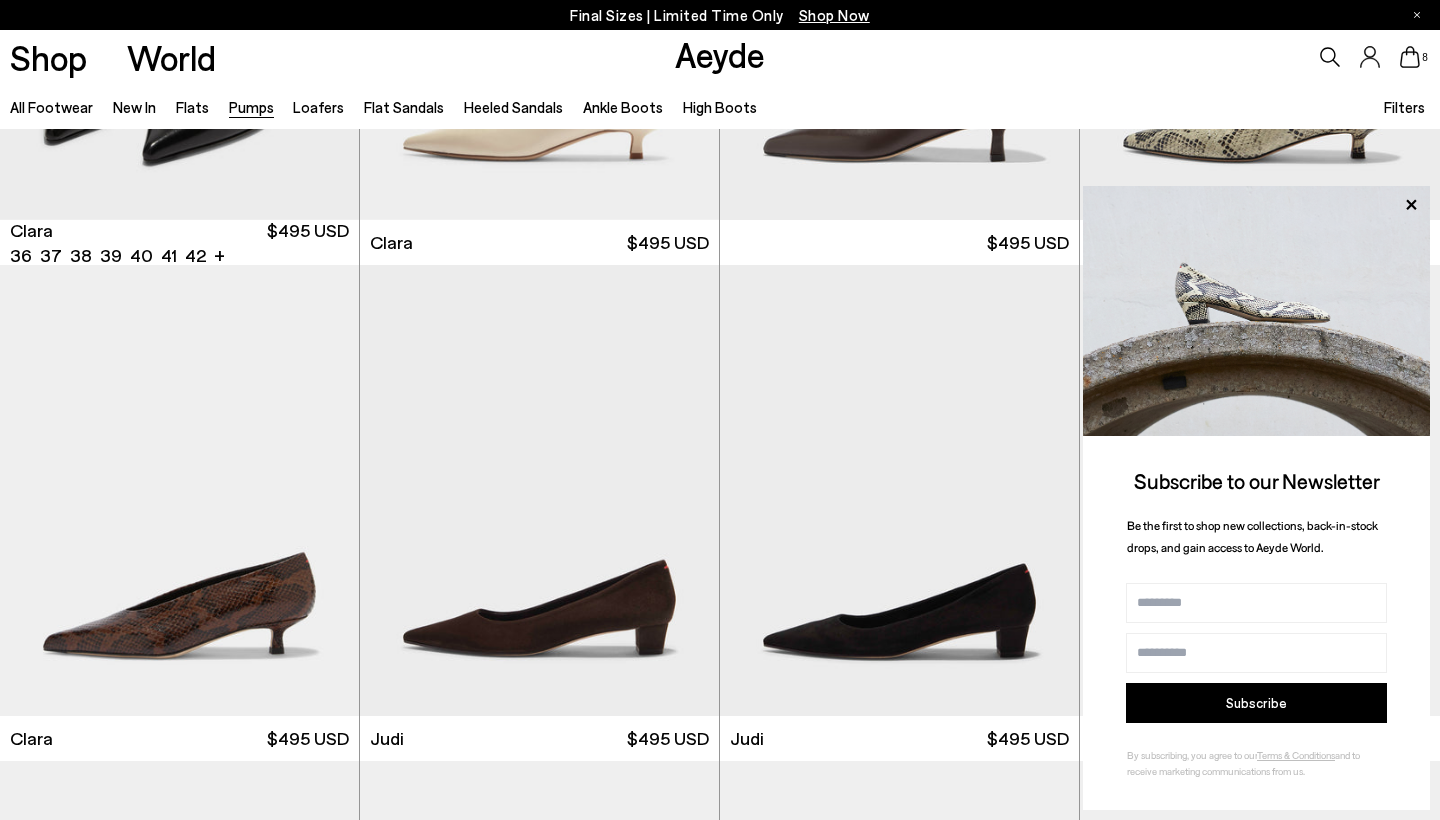 scroll, scrollTop: 3350, scrollLeft: 0, axis: vertical 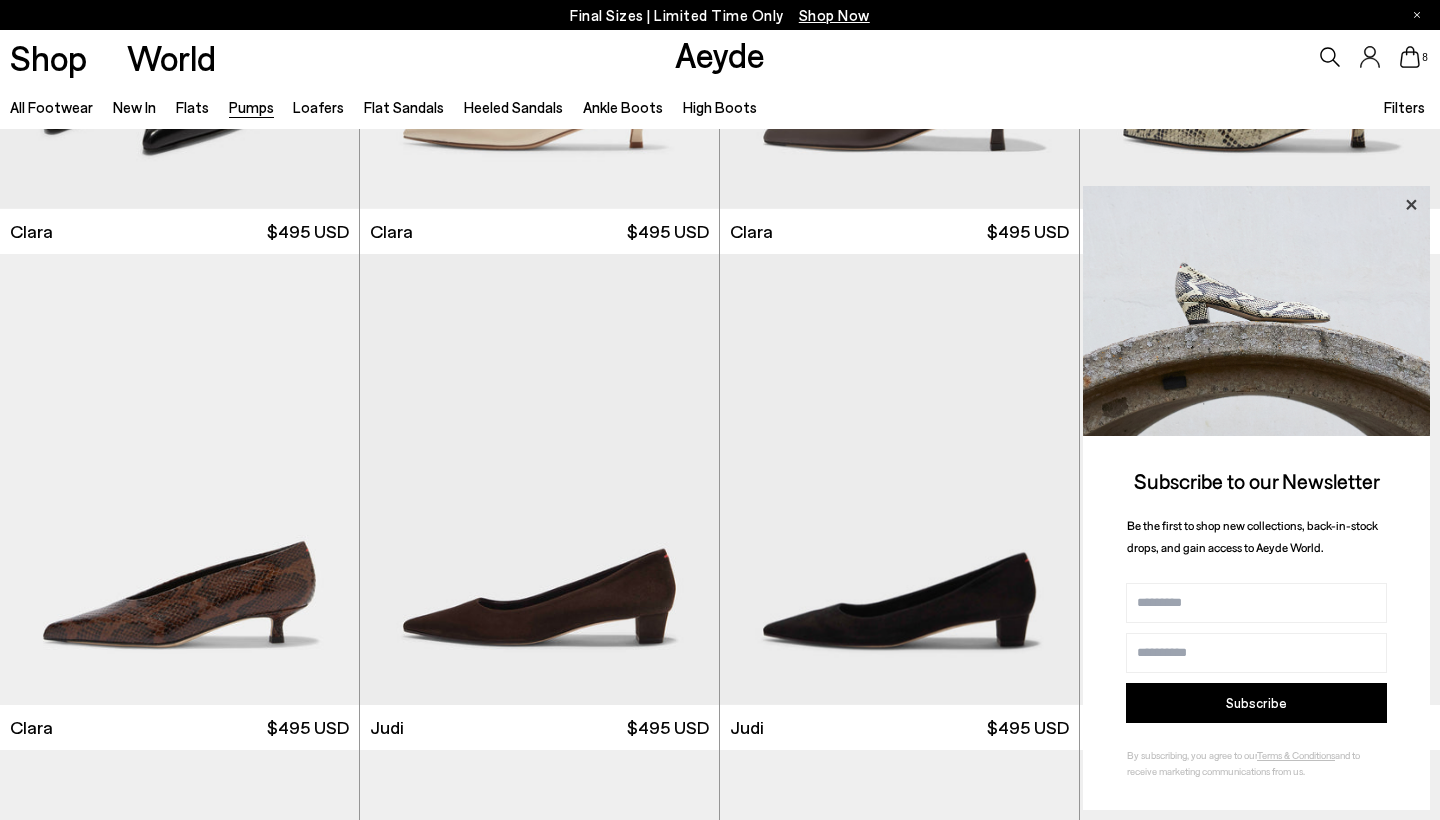 click 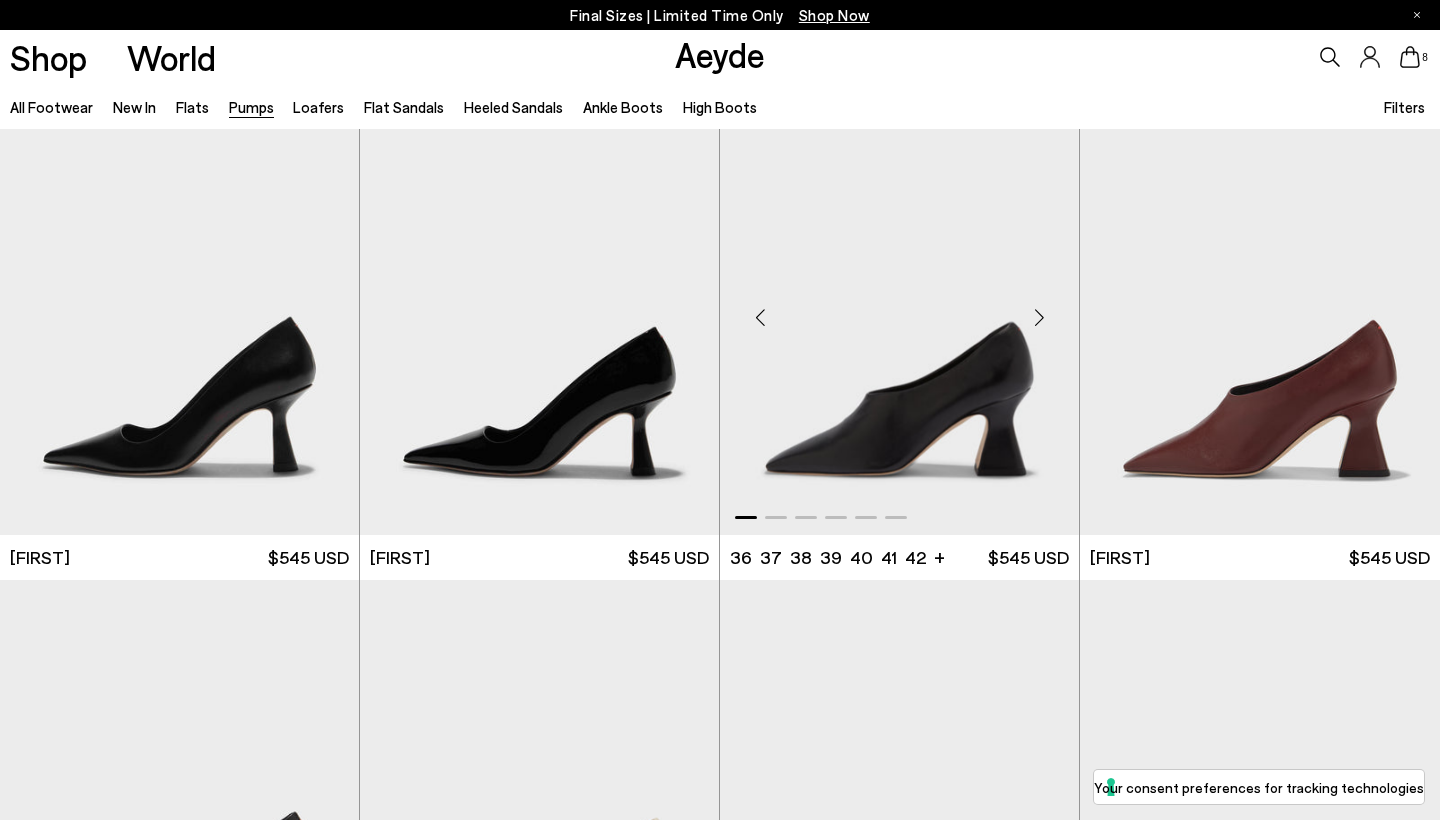 scroll, scrollTop: 6499, scrollLeft: 0, axis: vertical 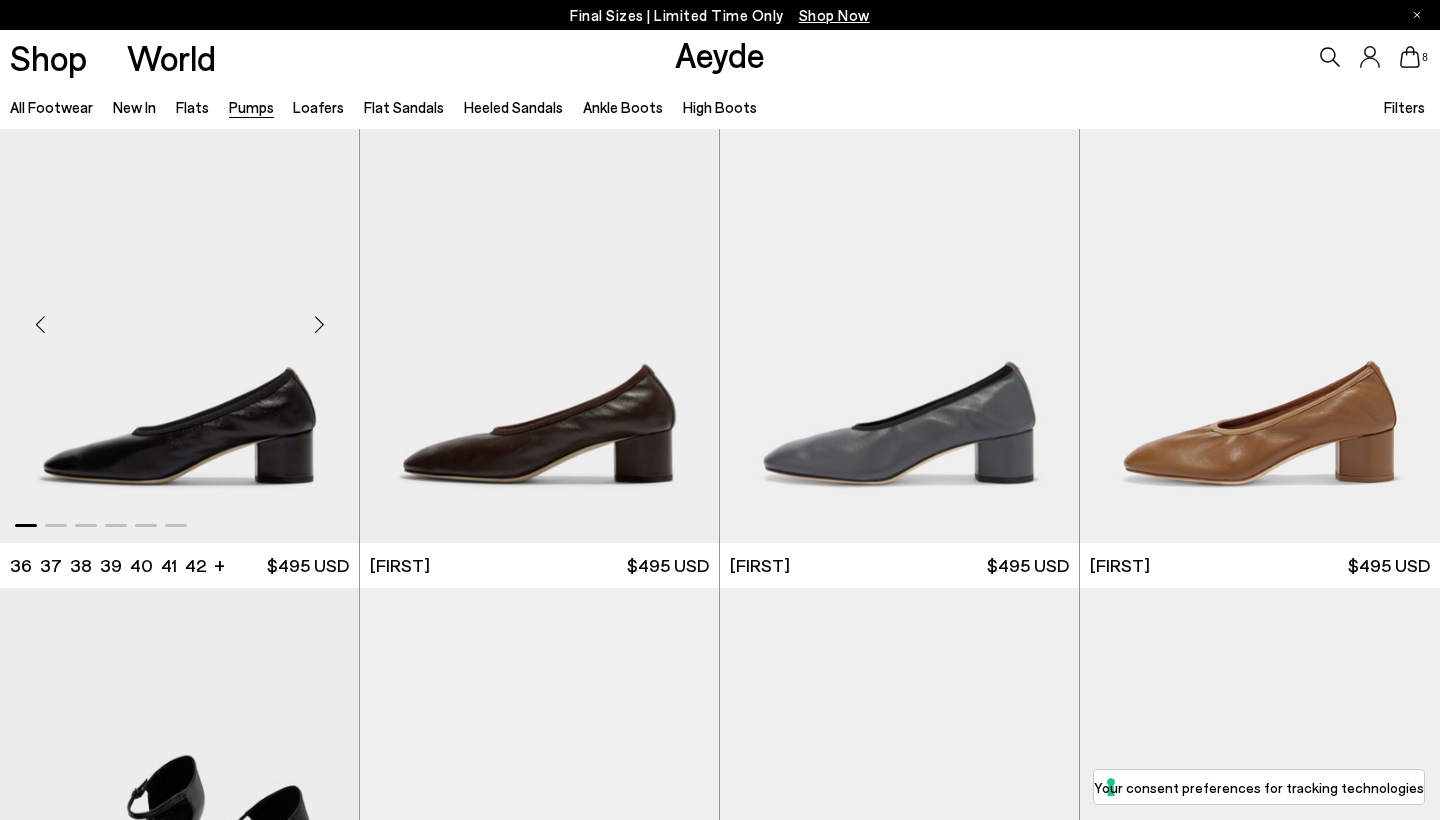 click at bounding box center [319, 325] 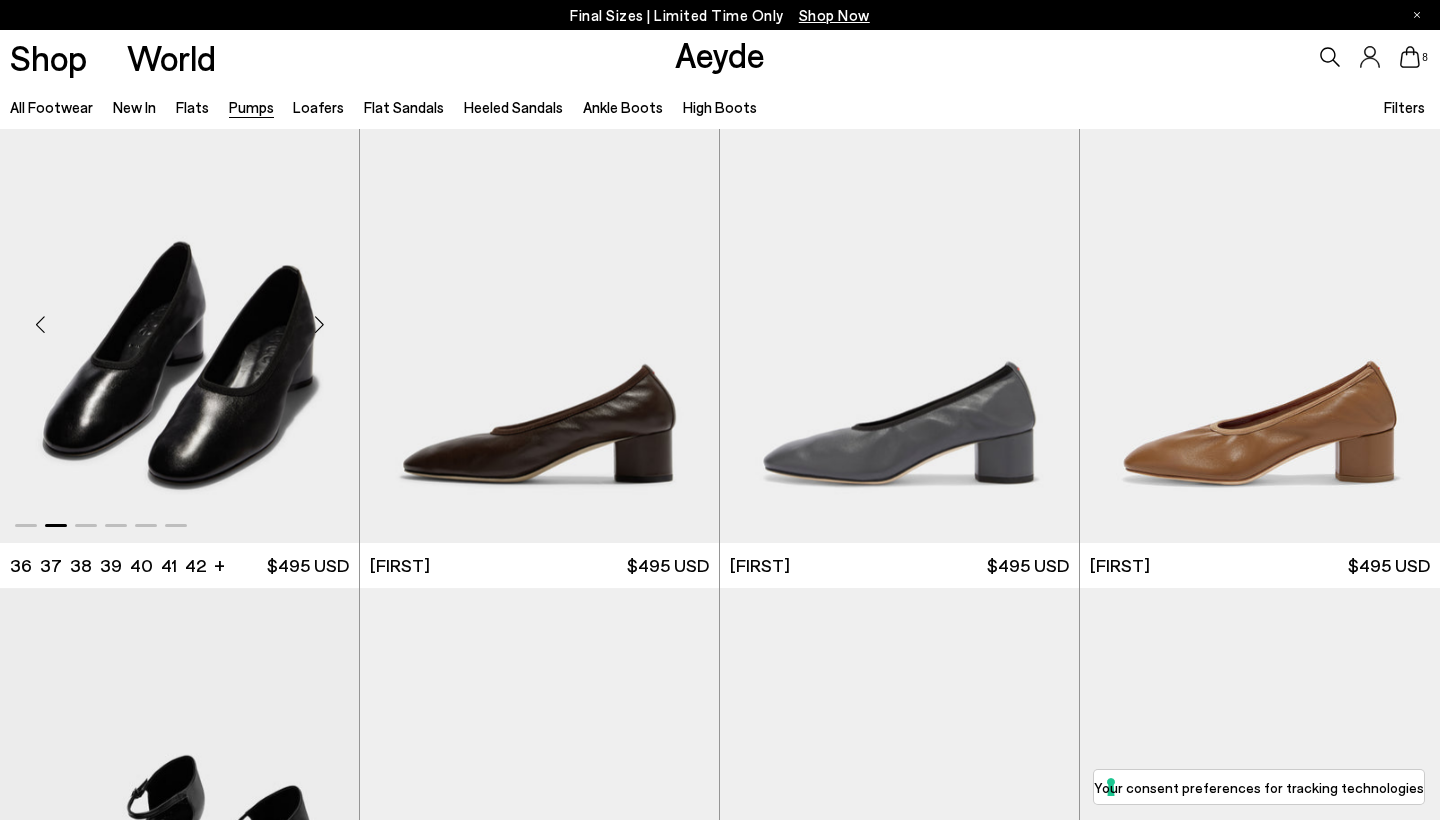click at bounding box center (319, 325) 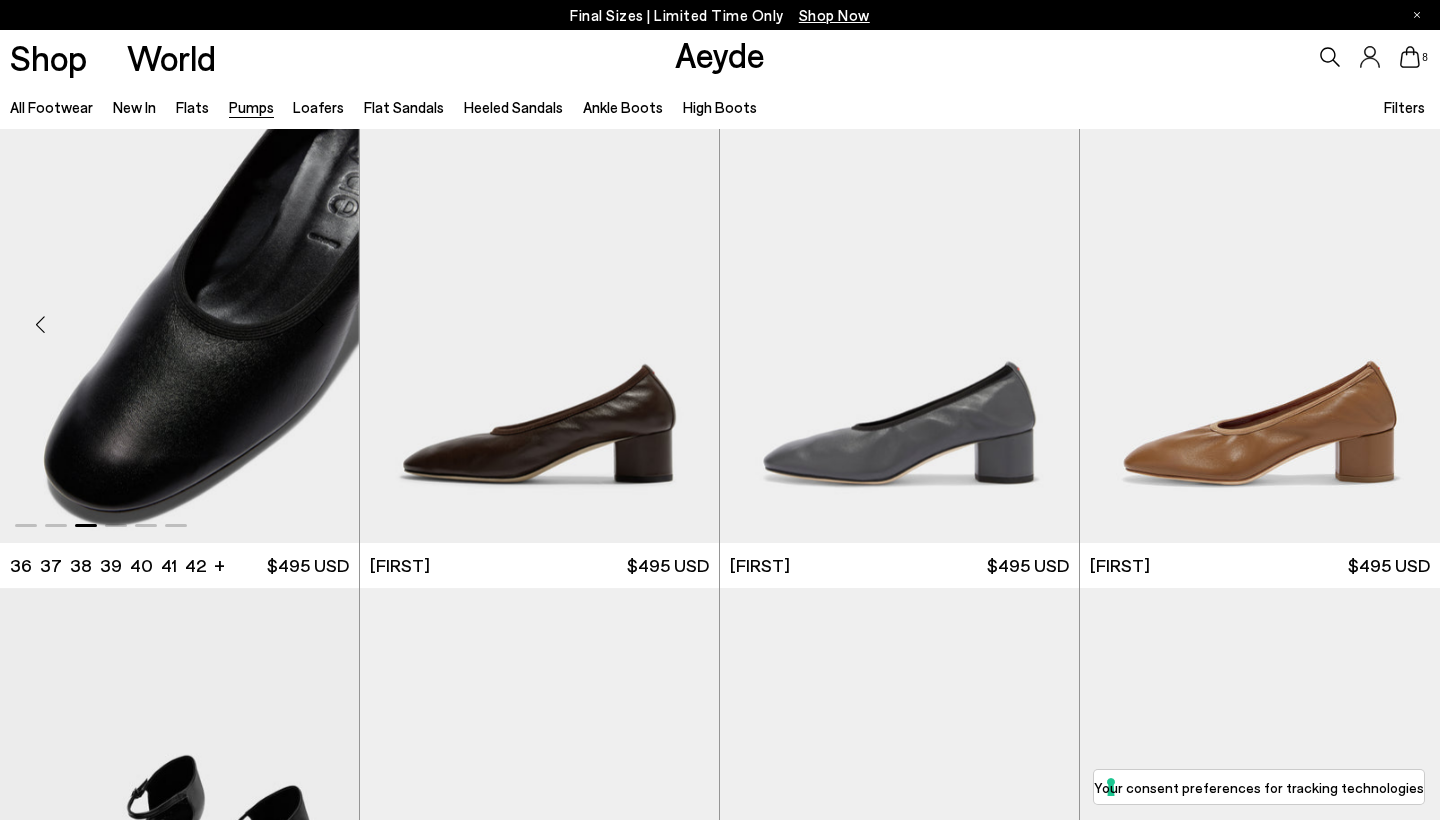 click at bounding box center (319, 325) 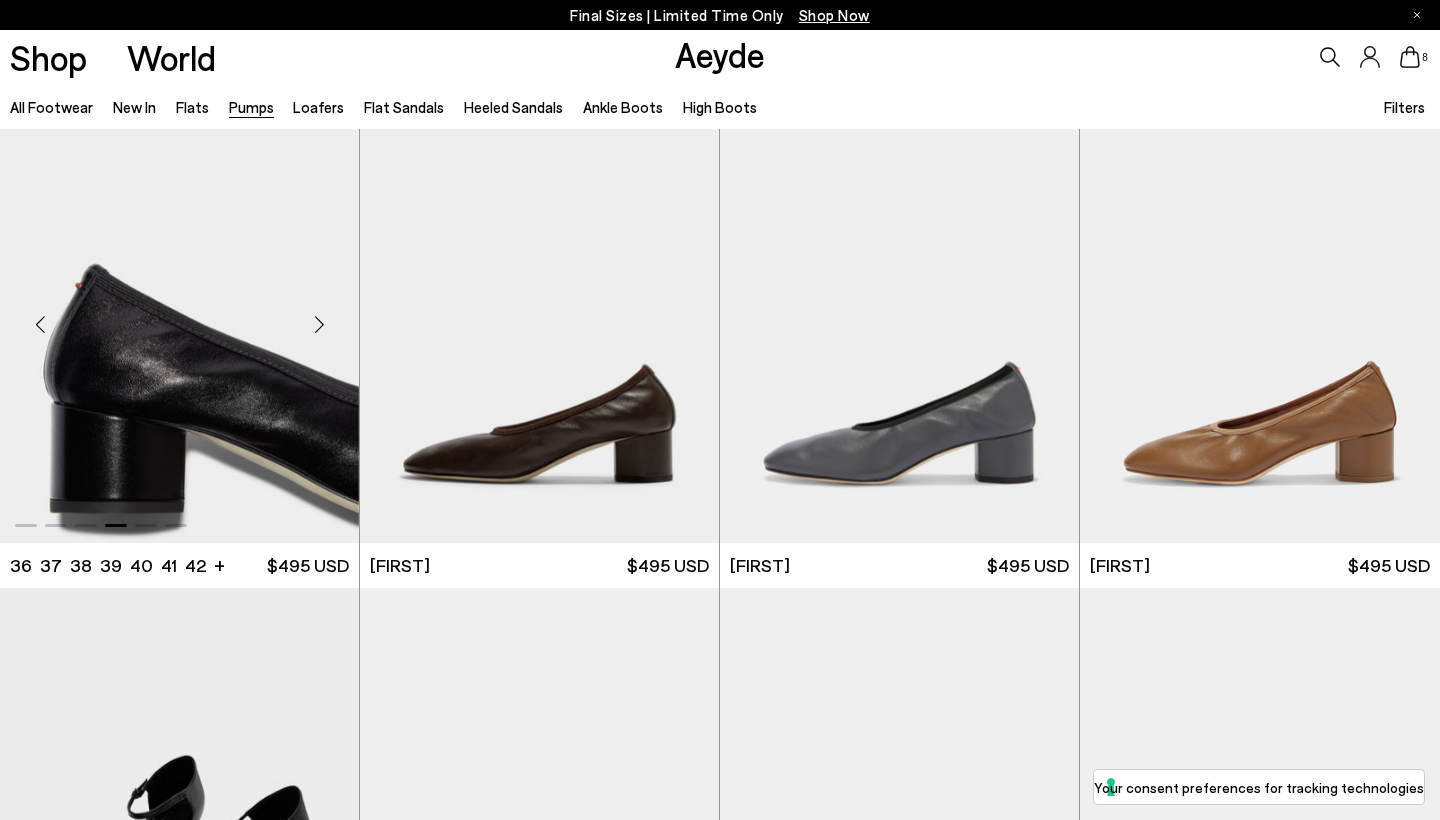 click at bounding box center (319, 325) 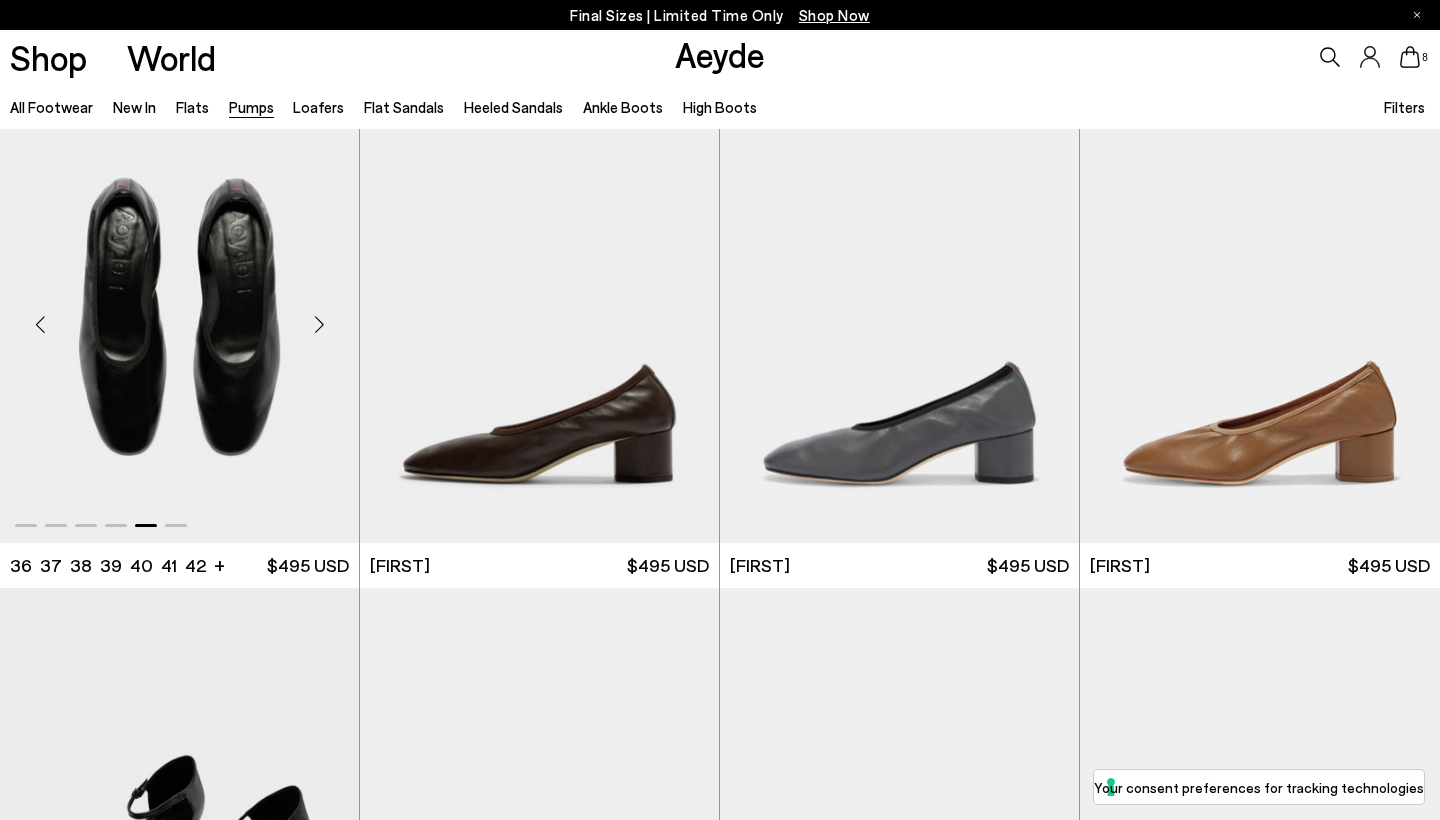 click at bounding box center [319, 325] 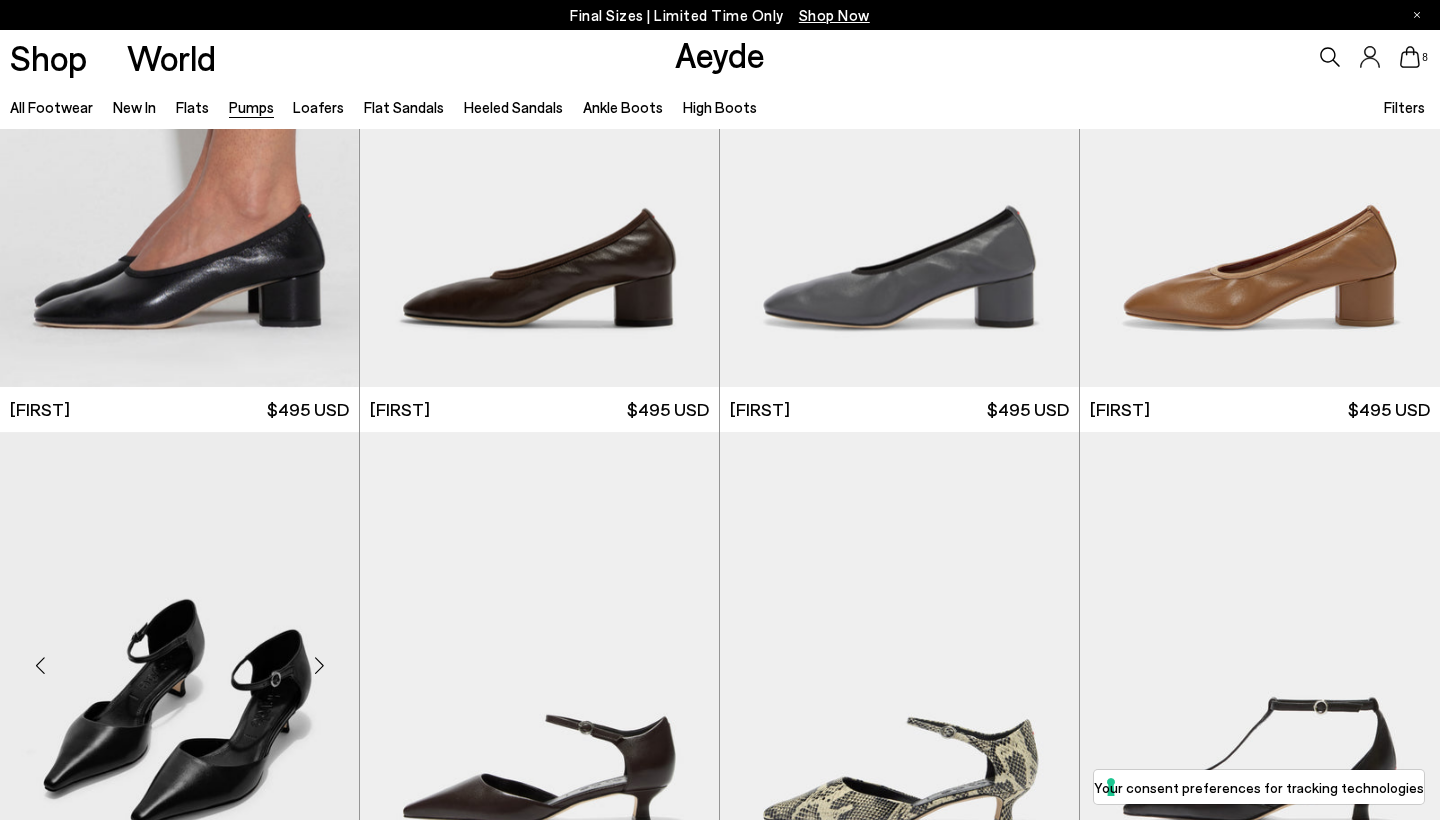 scroll, scrollTop: 192, scrollLeft: 0, axis: vertical 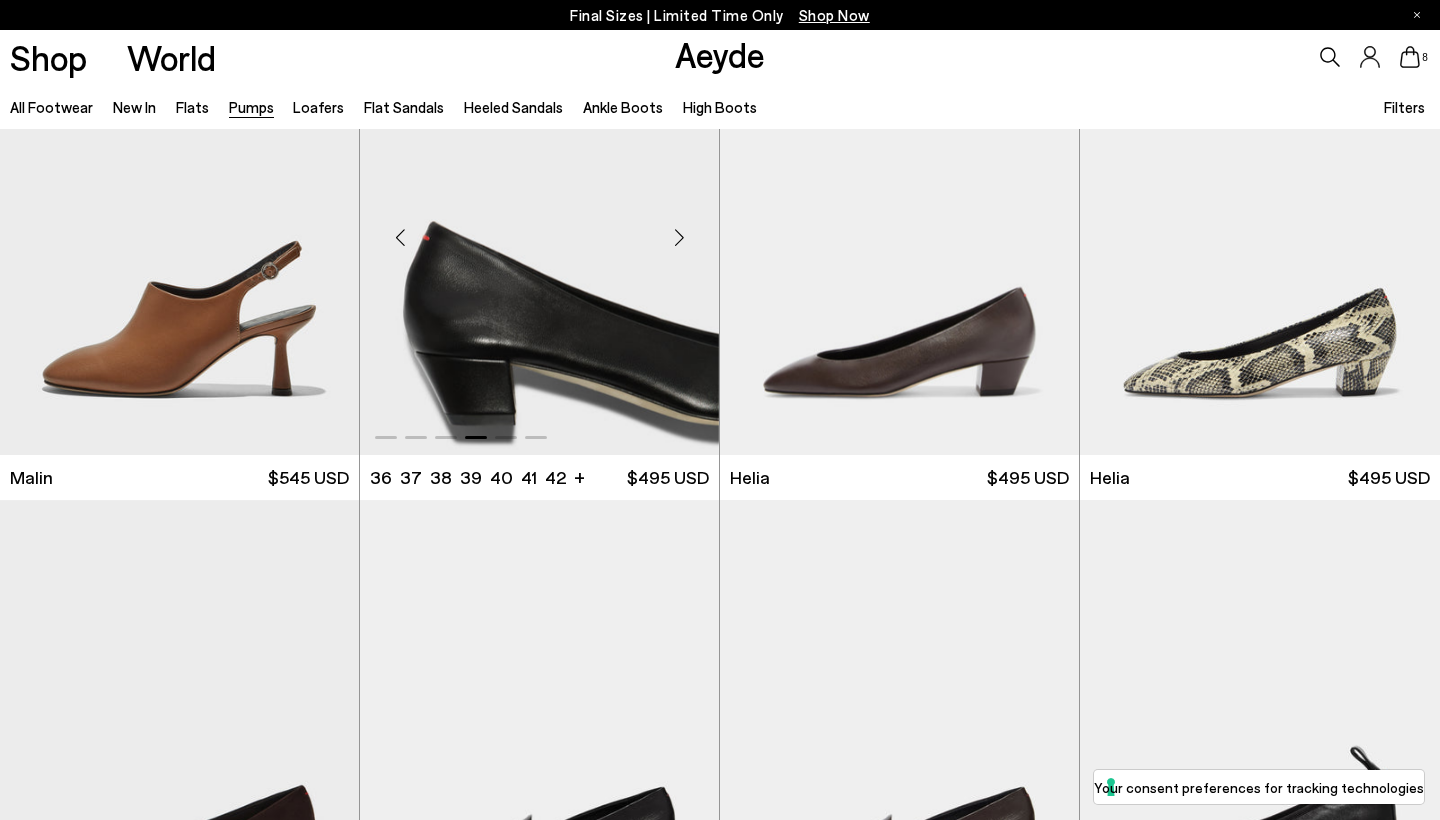 click at bounding box center (679, 237) 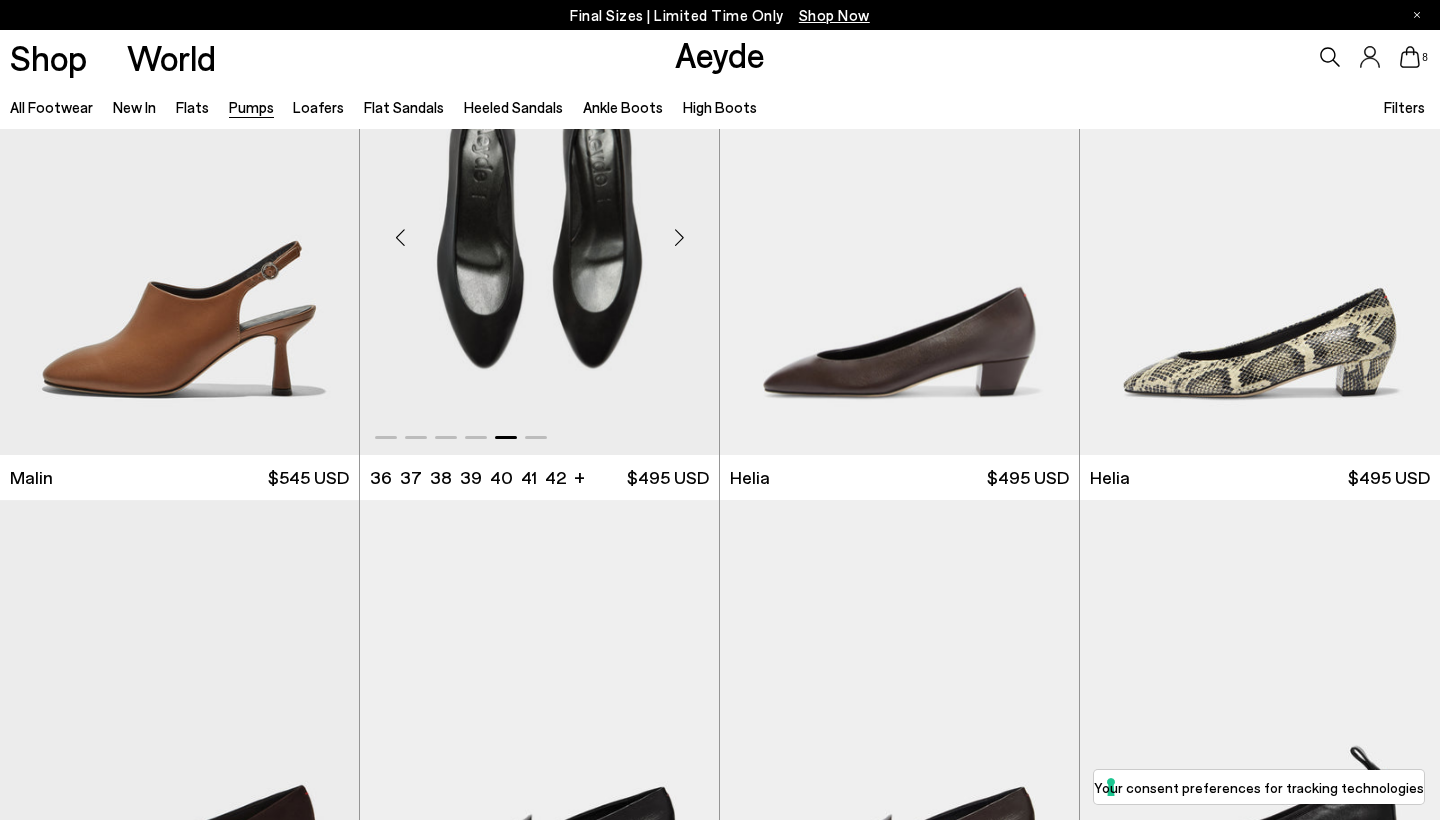 click at bounding box center (679, 237) 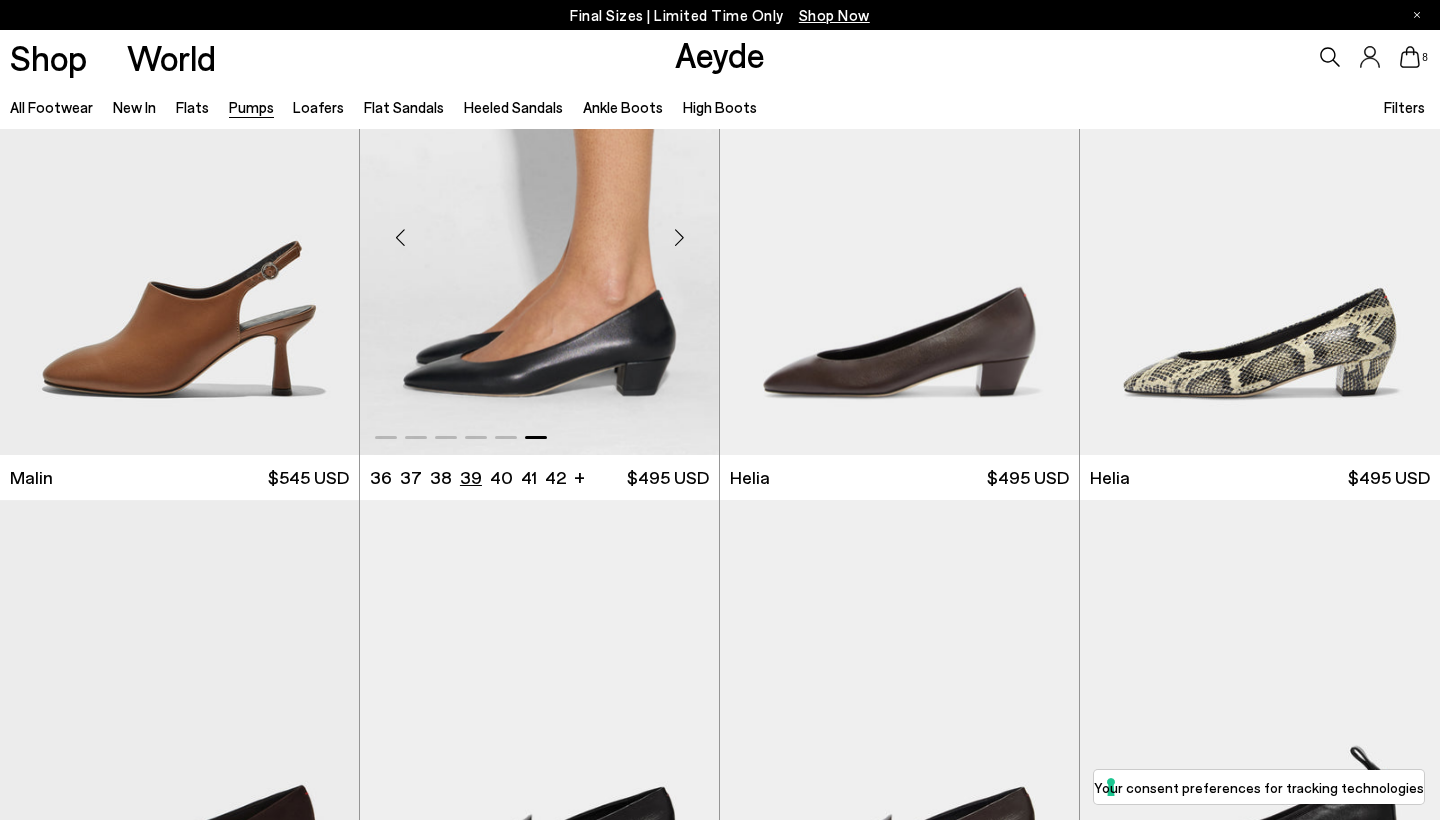click on "39" at bounding box center (471, 477) 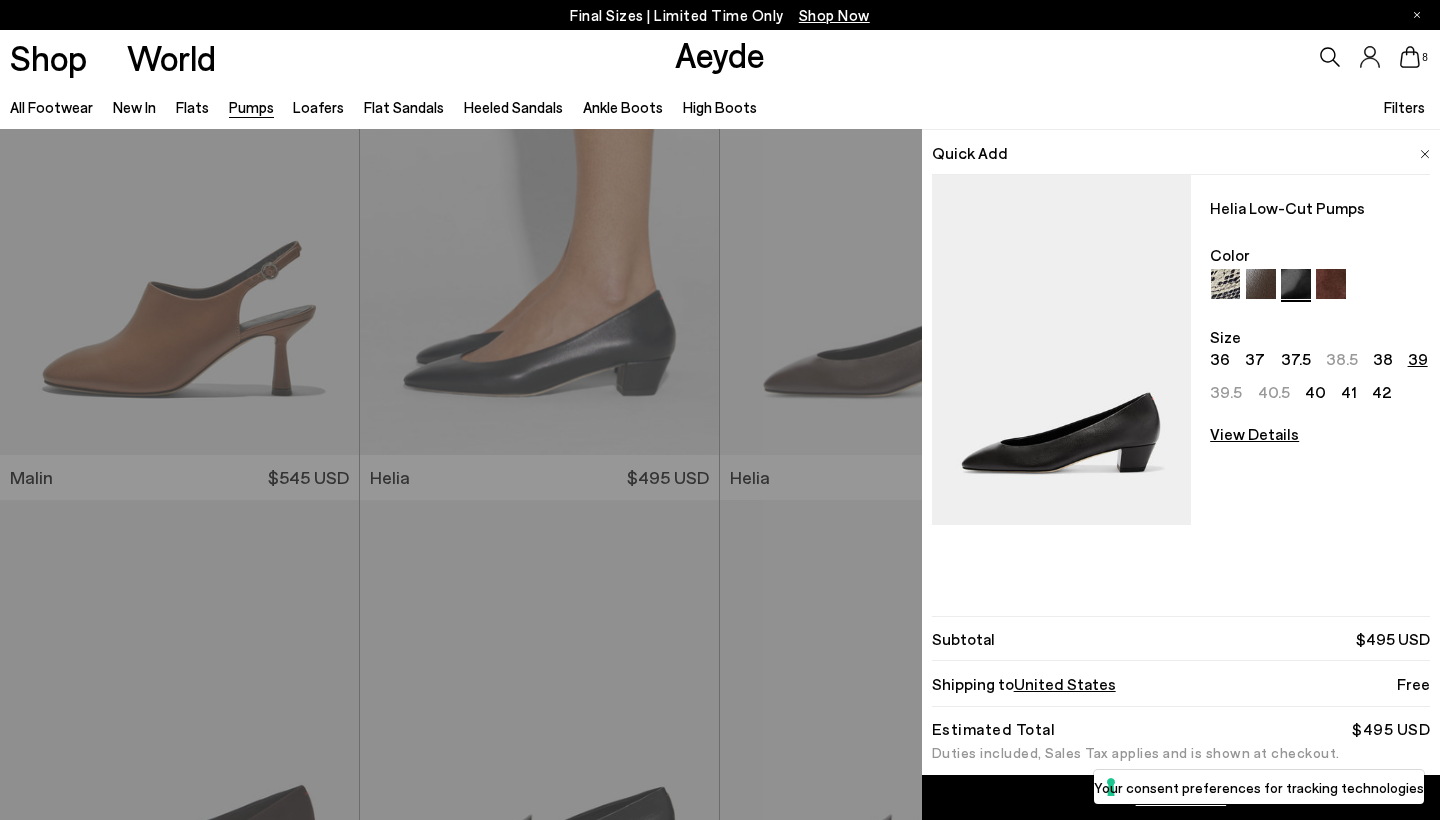 click on "Add to Cart" at bounding box center (1181, 797) 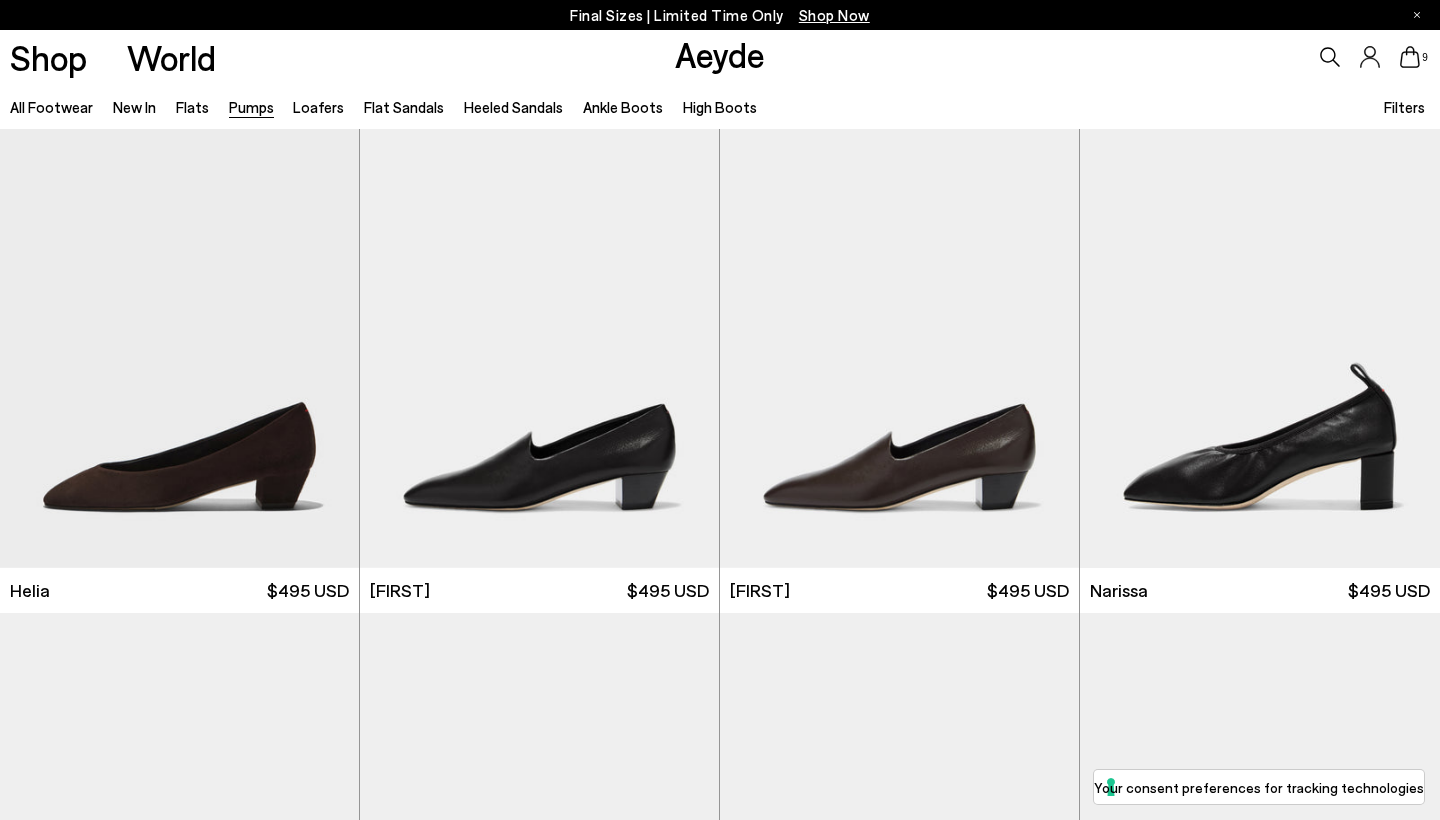 scroll, scrollTop: 2007, scrollLeft: 0, axis: vertical 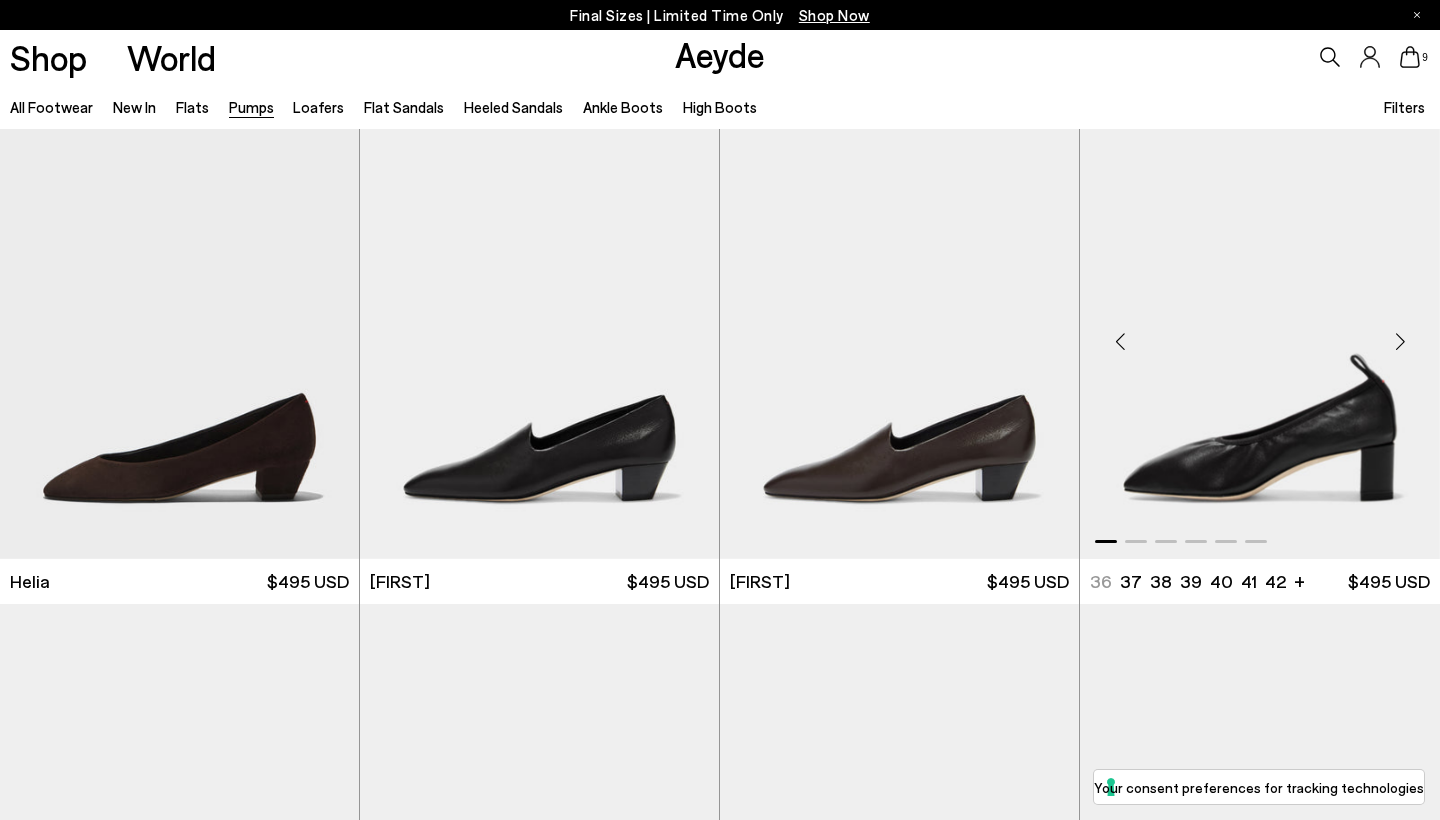 click at bounding box center [1400, 342] 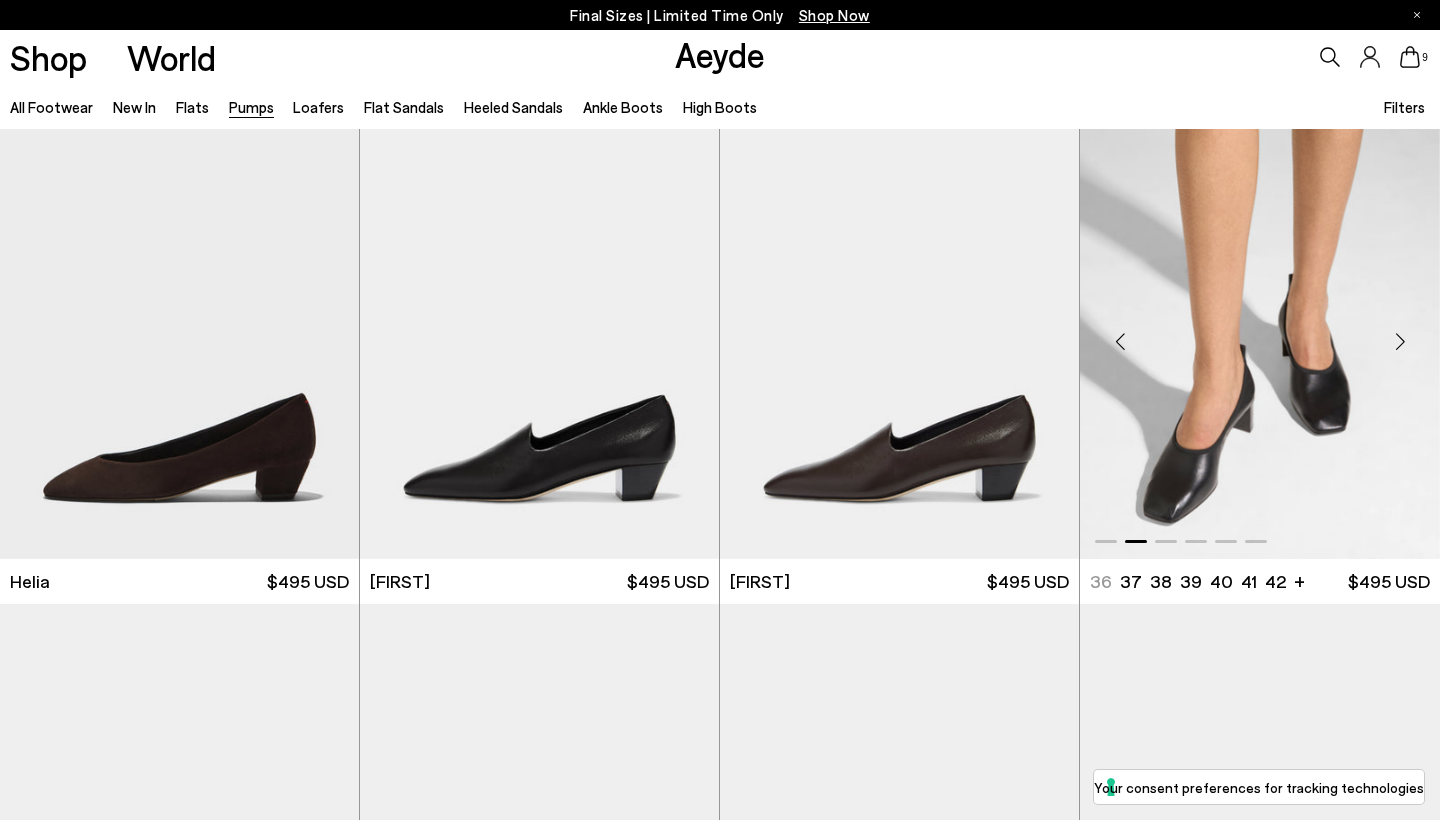 click at bounding box center (1400, 342) 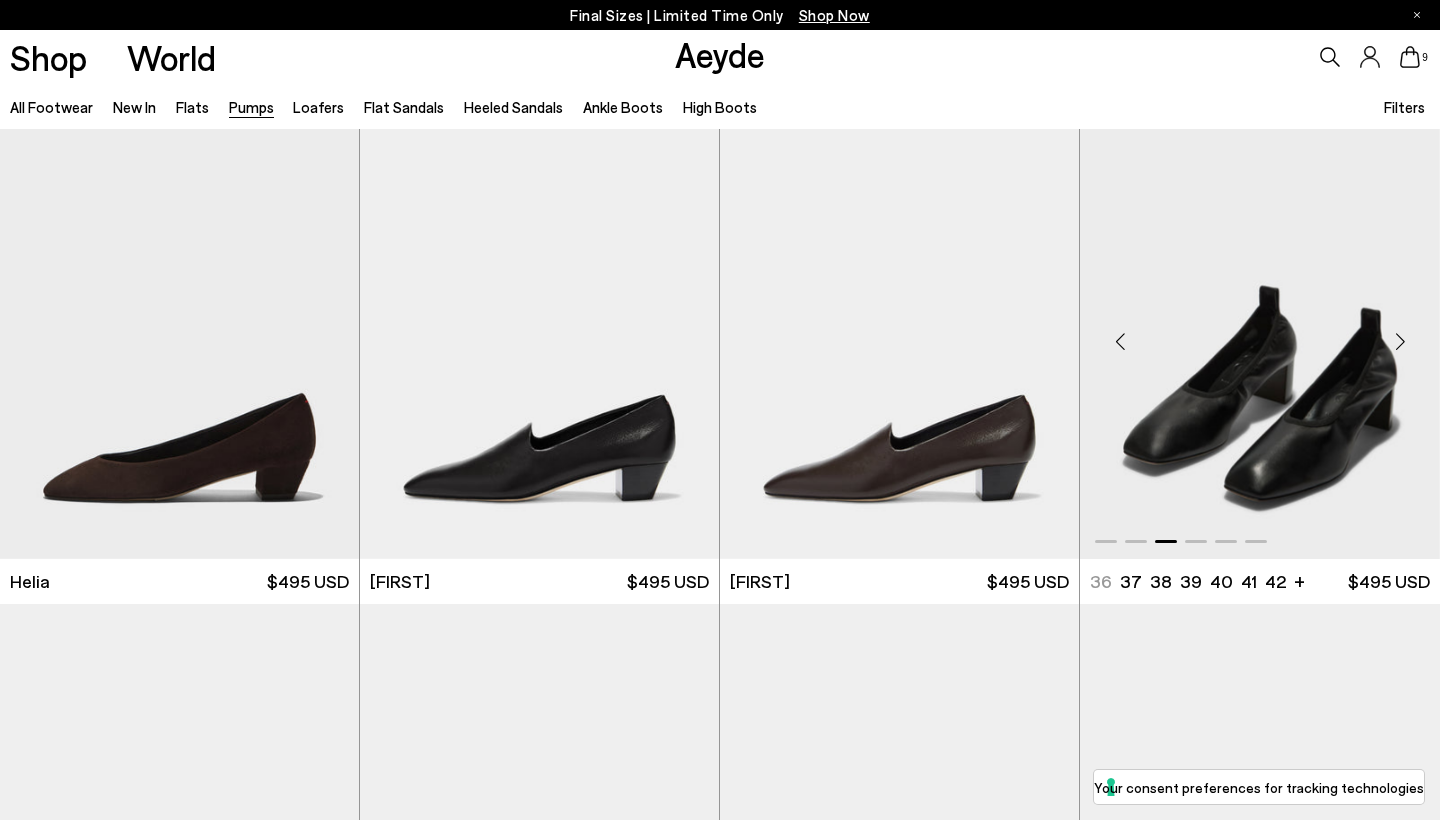 click at bounding box center (1400, 342) 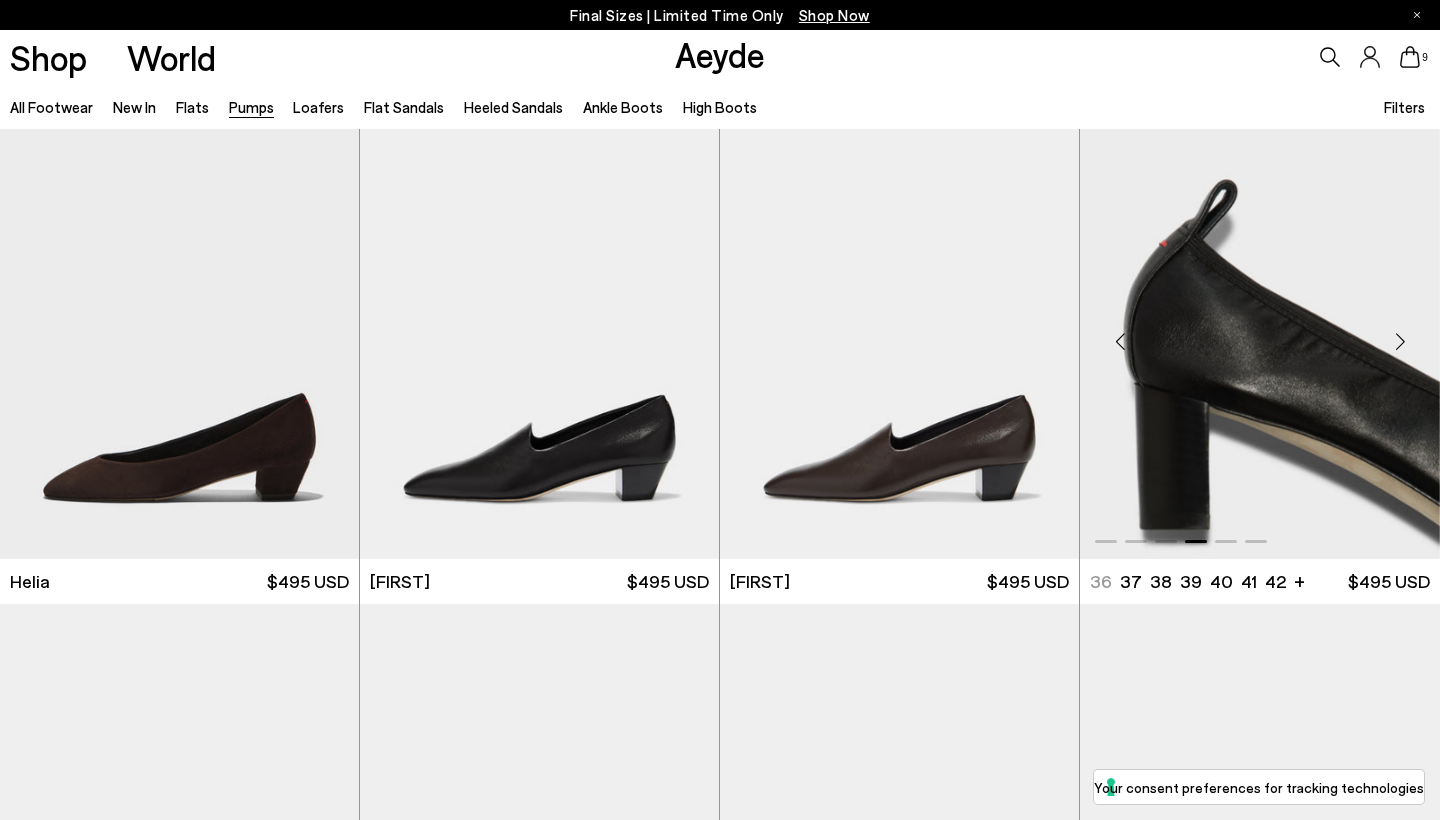 click at bounding box center (1400, 342) 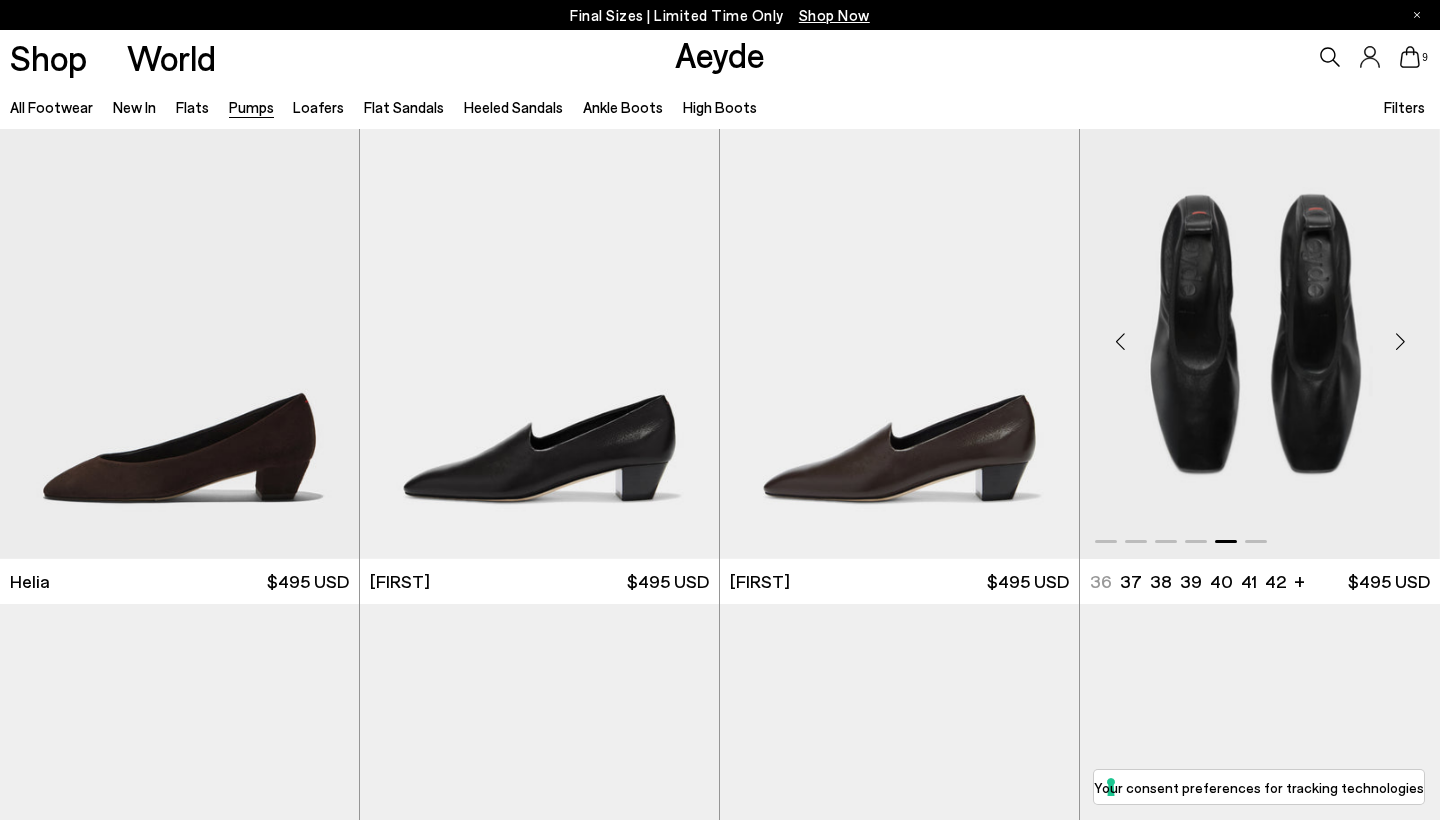 click at bounding box center [1400, 342] 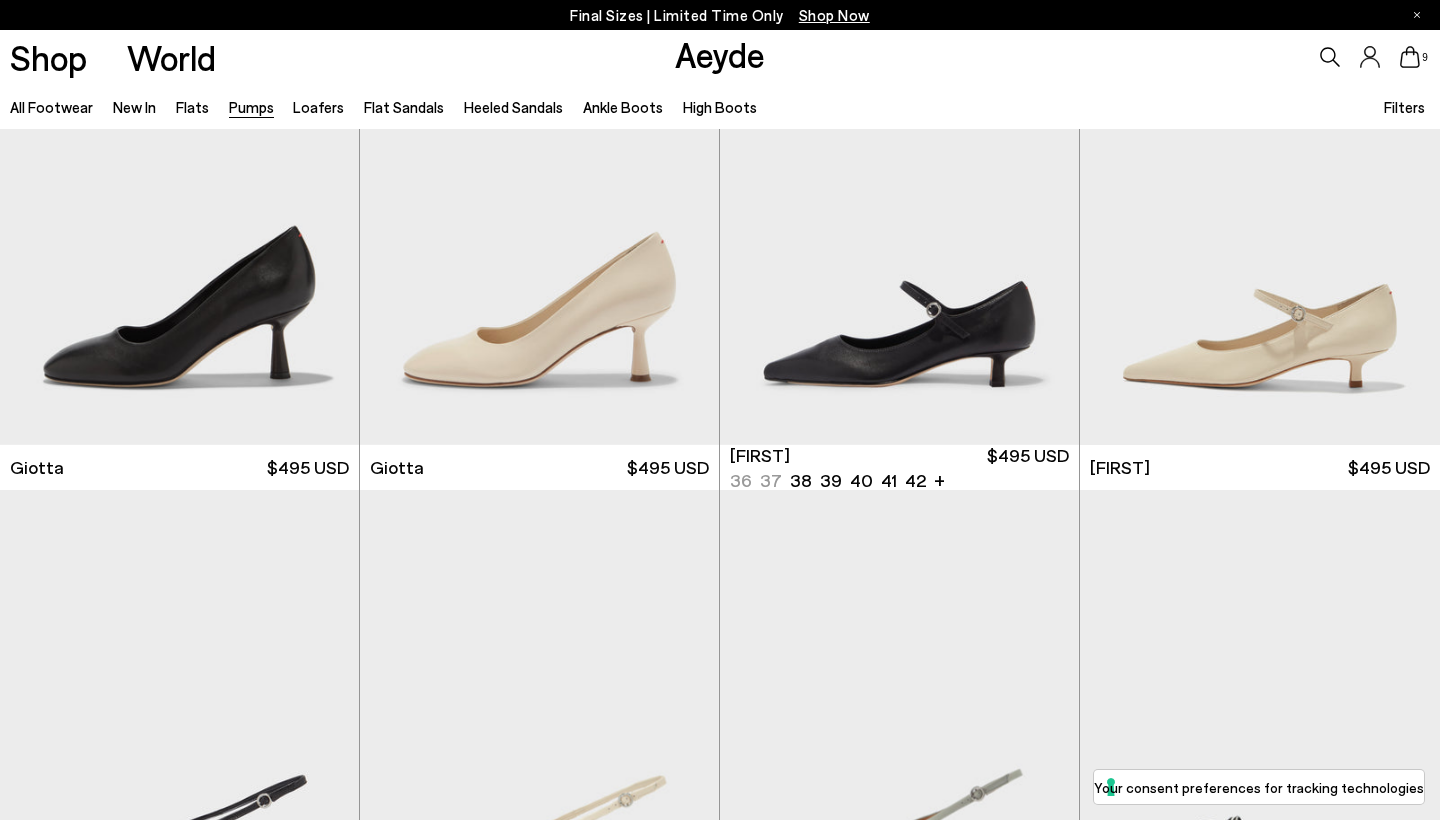 scroll, scrollTop: 6875, scrollLeft: 0, axis: vertical 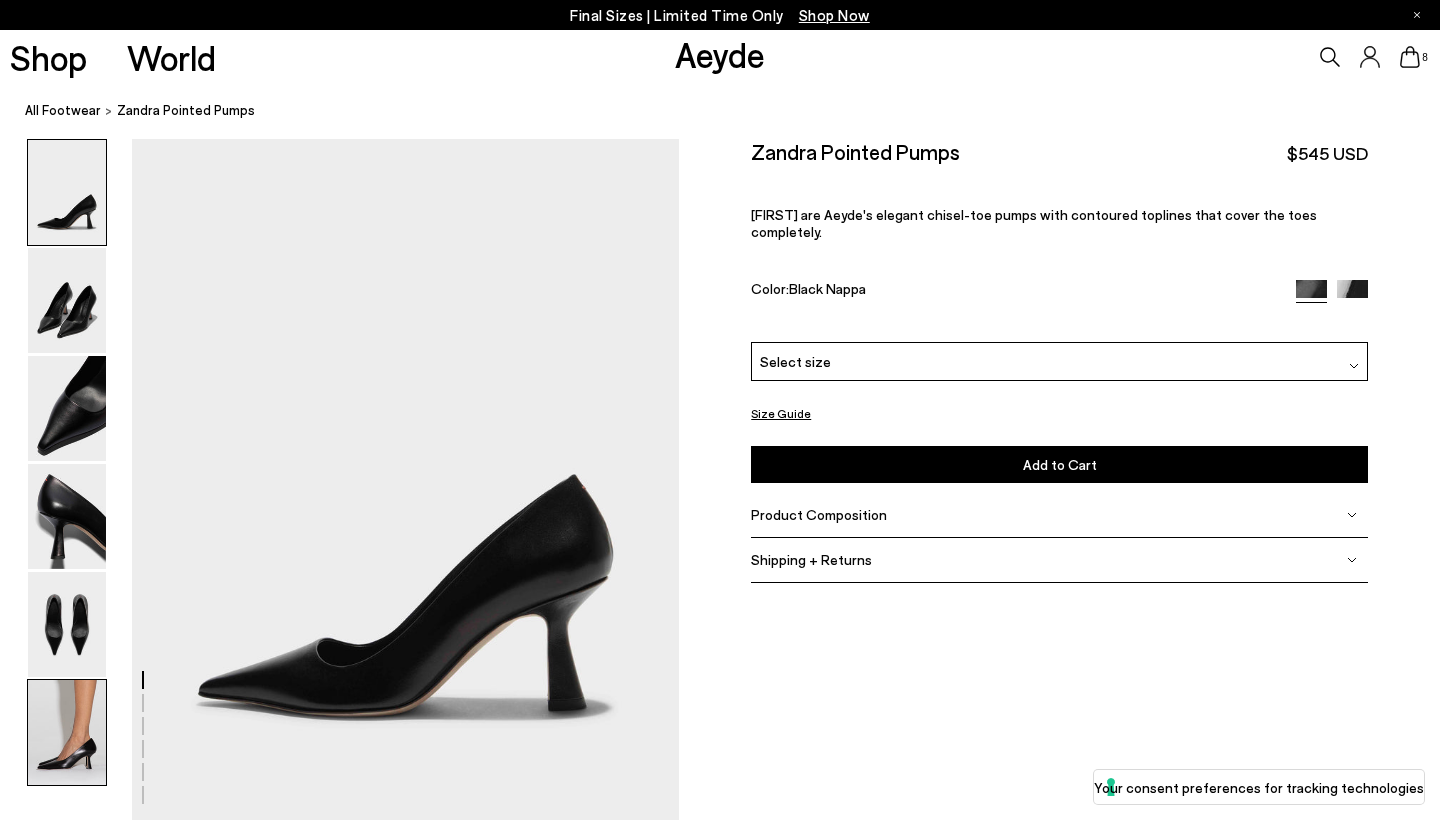 click at bounding box center (67, 732) 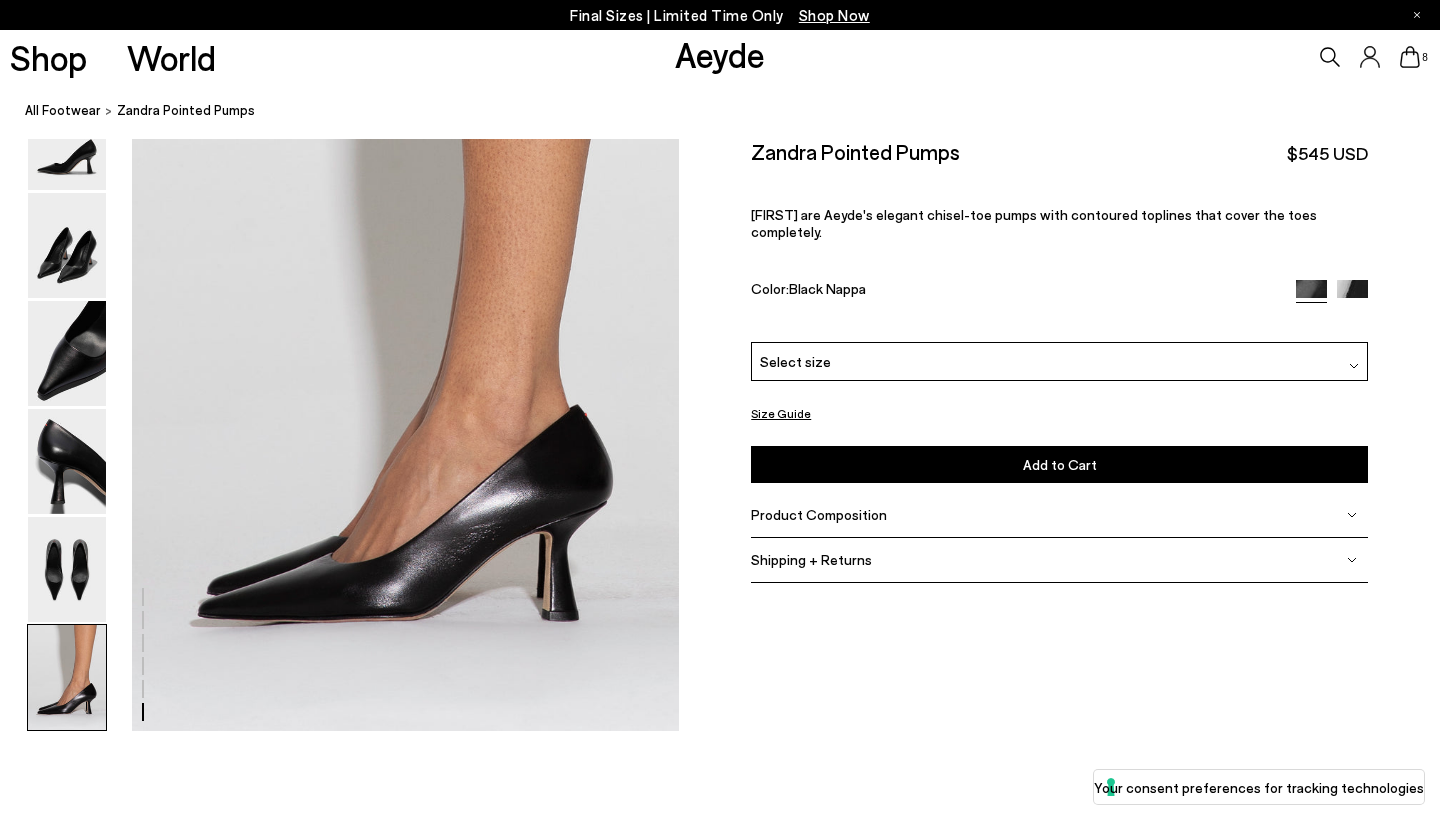 scroll, scrollTop: 3753, scrollLeft: 0, axis: vertical 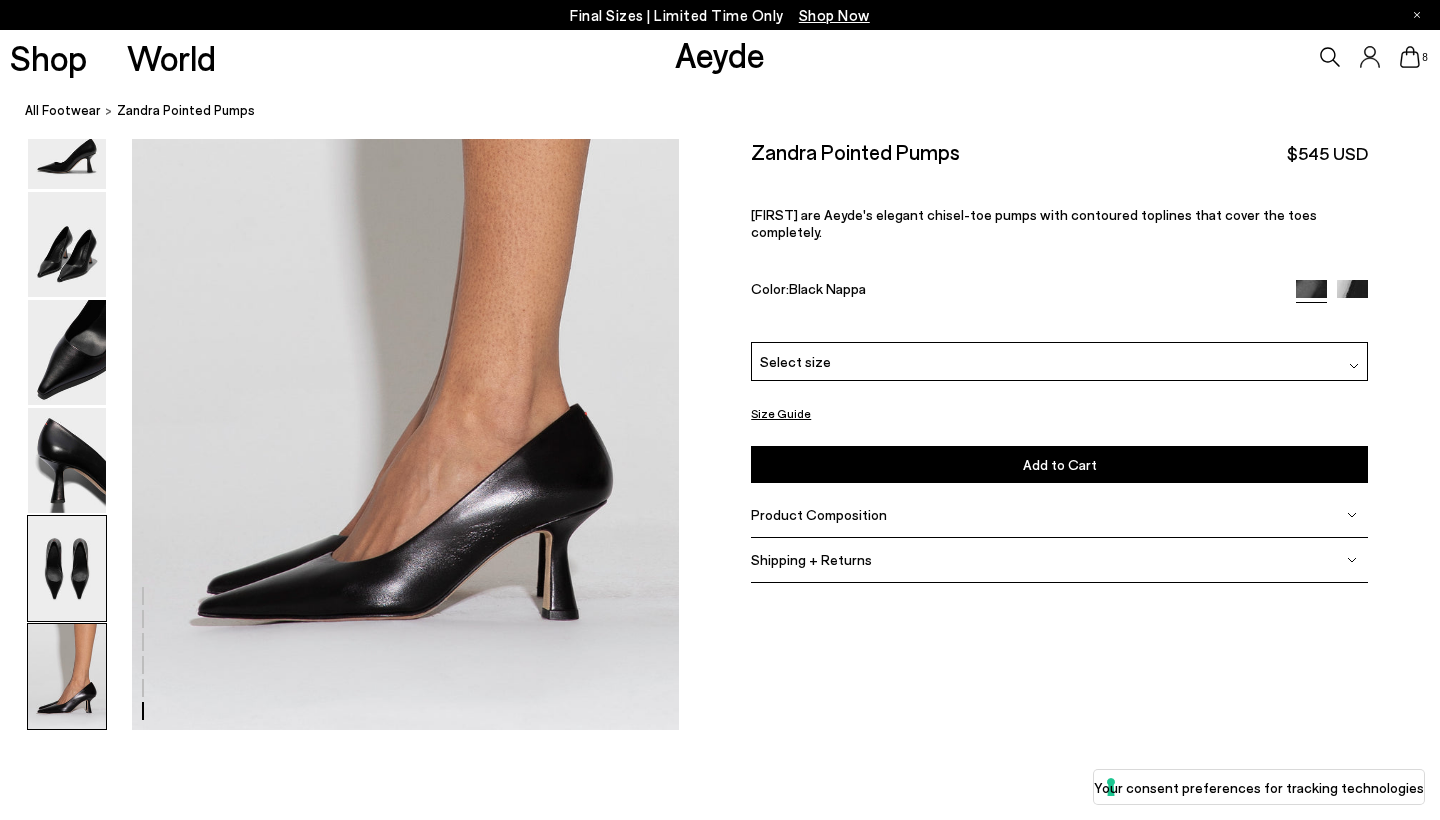 click at bounding box center (67, 568) 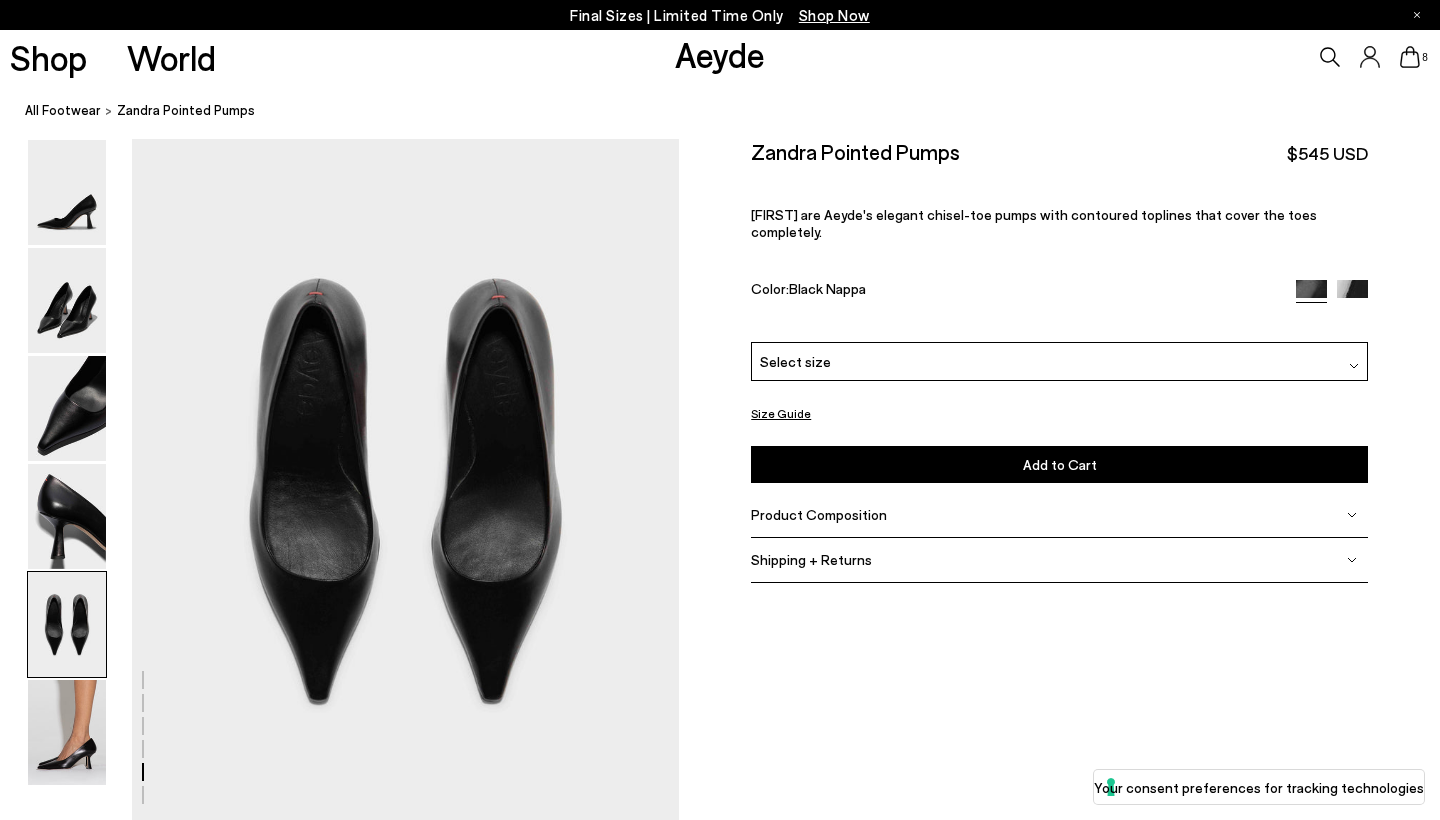 scroll, scrollTop: 2883, scrollLeft: 0, axis: vertical 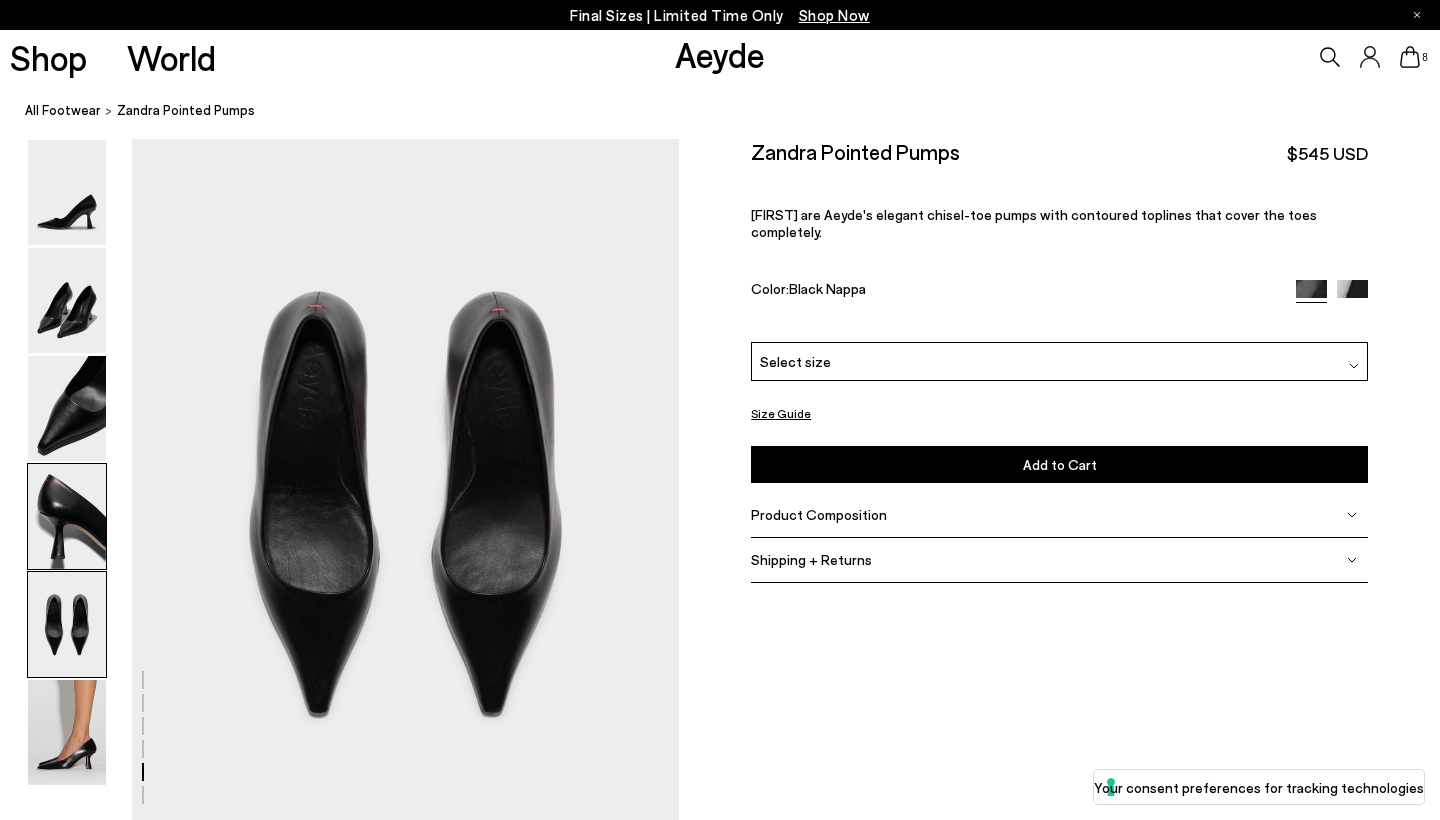 click at bounding box center (67, 516) 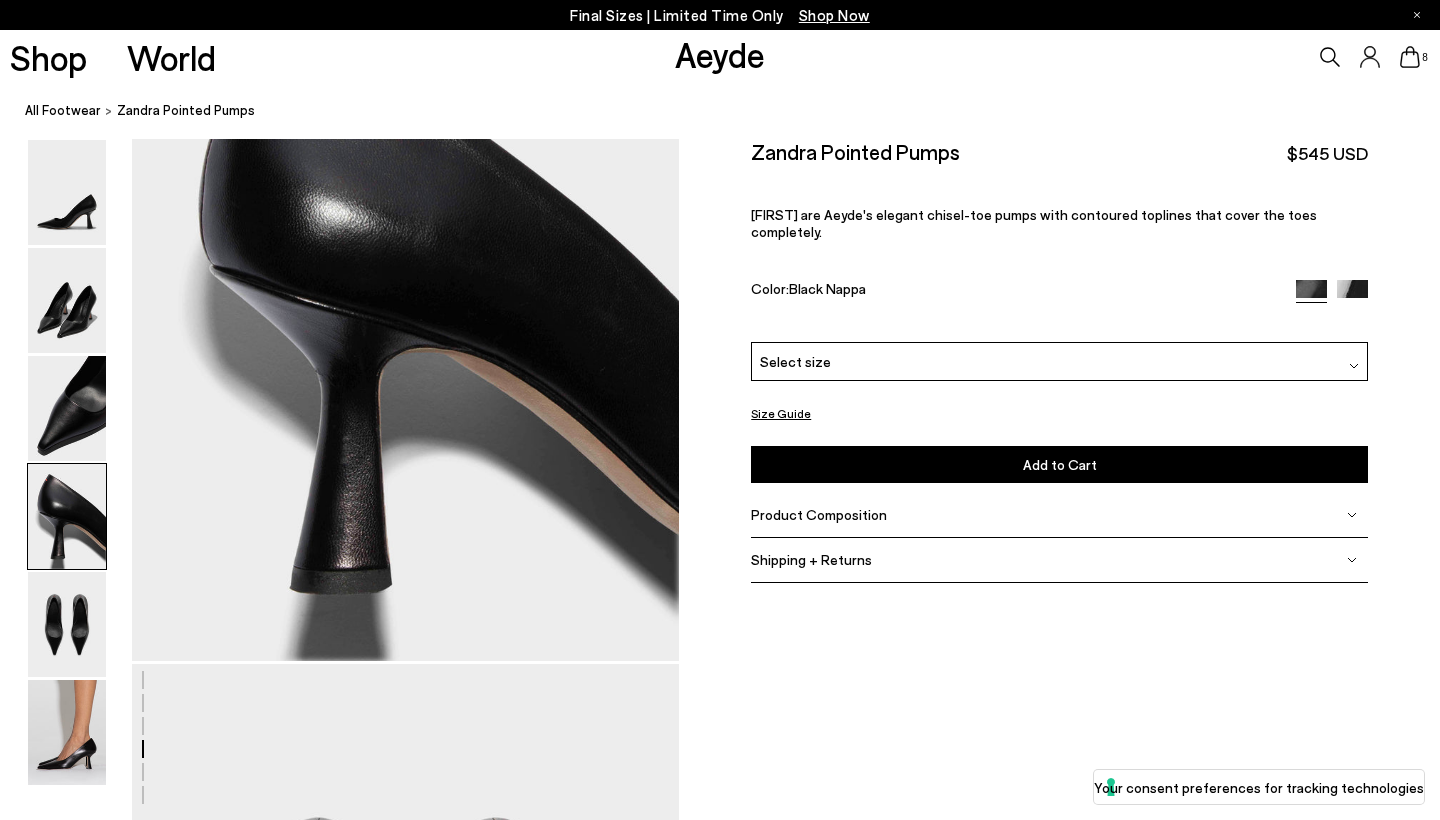 scroll, scrollTop: 2150, scrollLeft: 0, axis: vertical 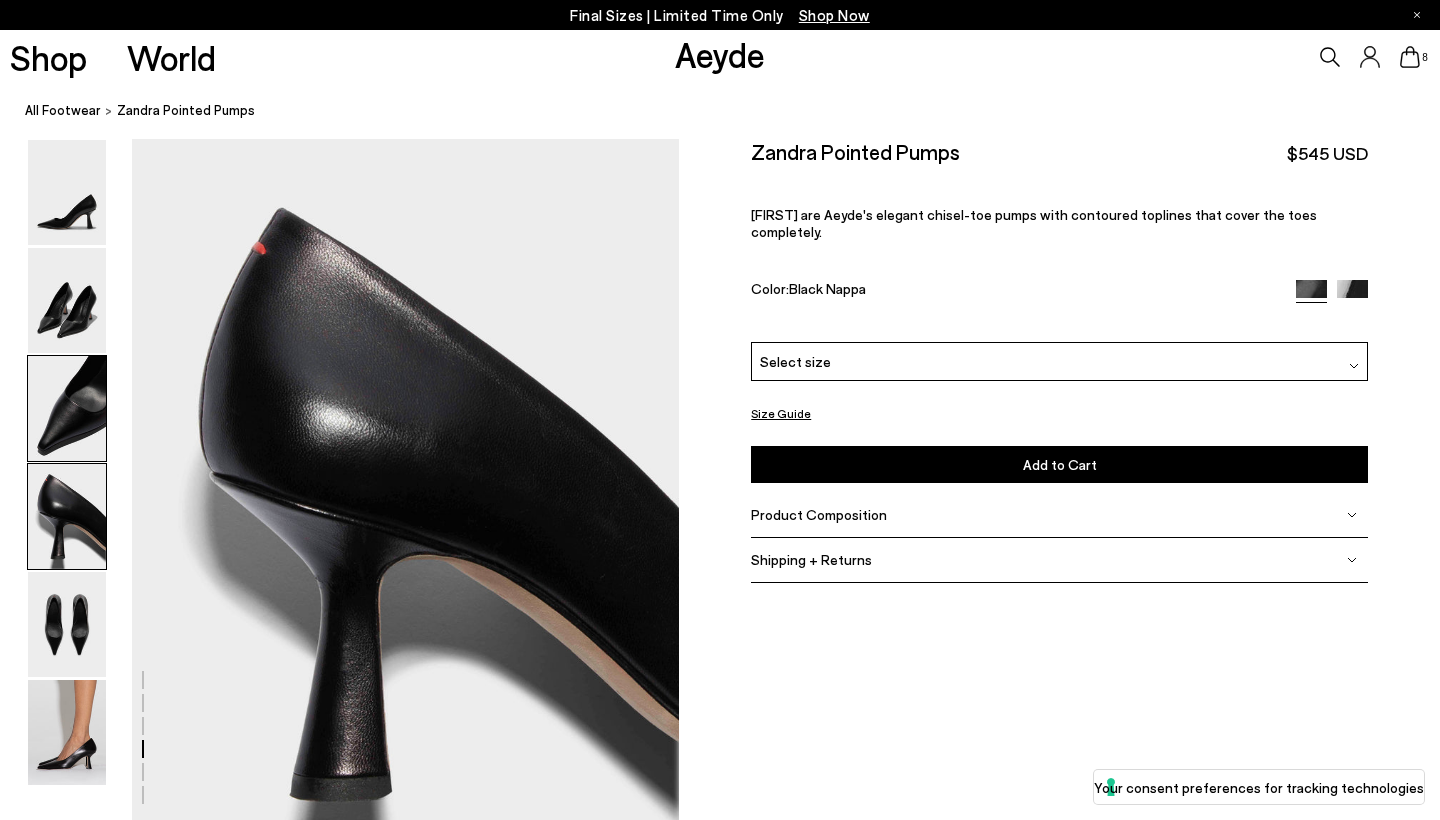 click at bounding box center [67, 408] 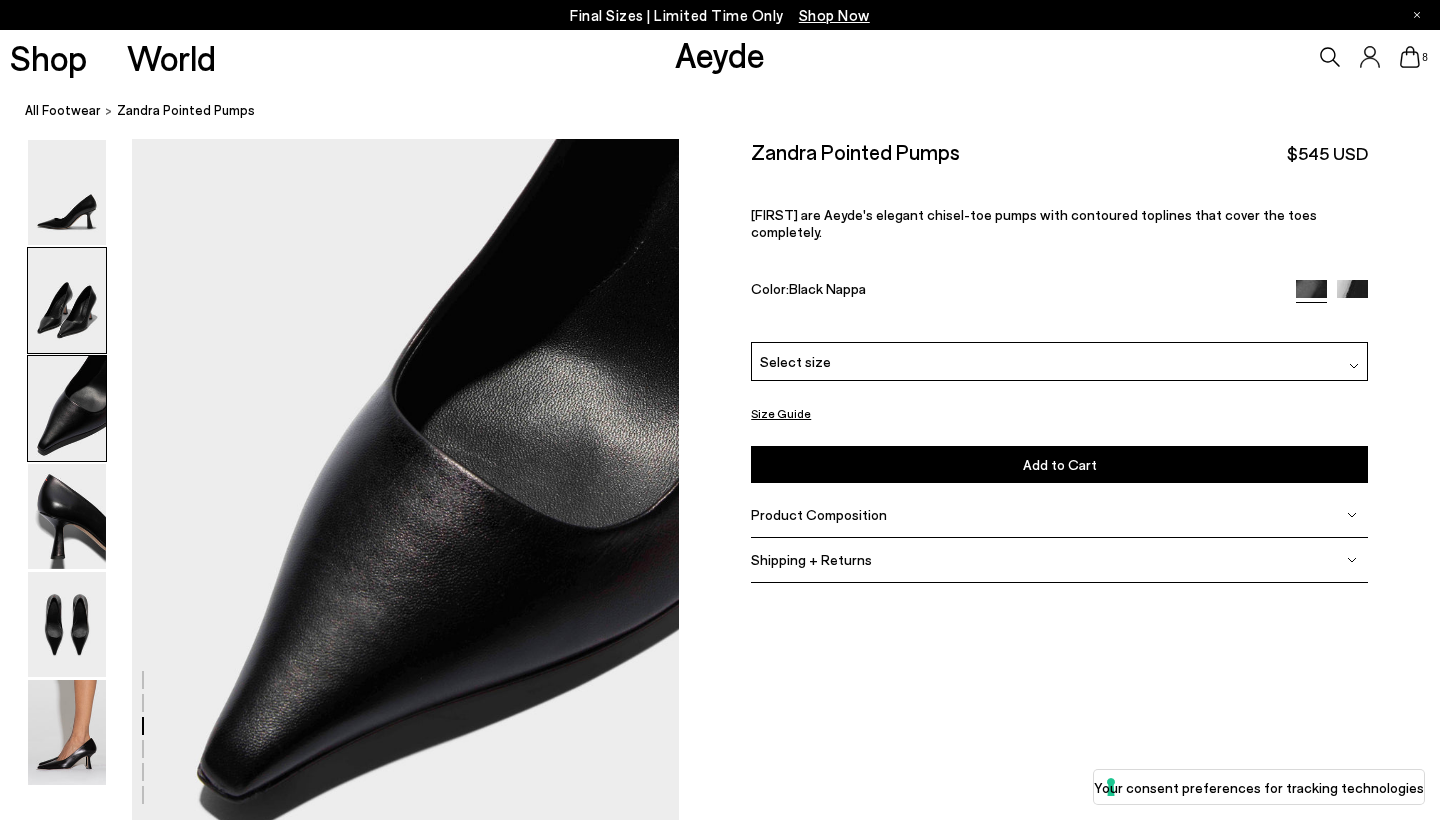 click at bounding box center [67, 300] 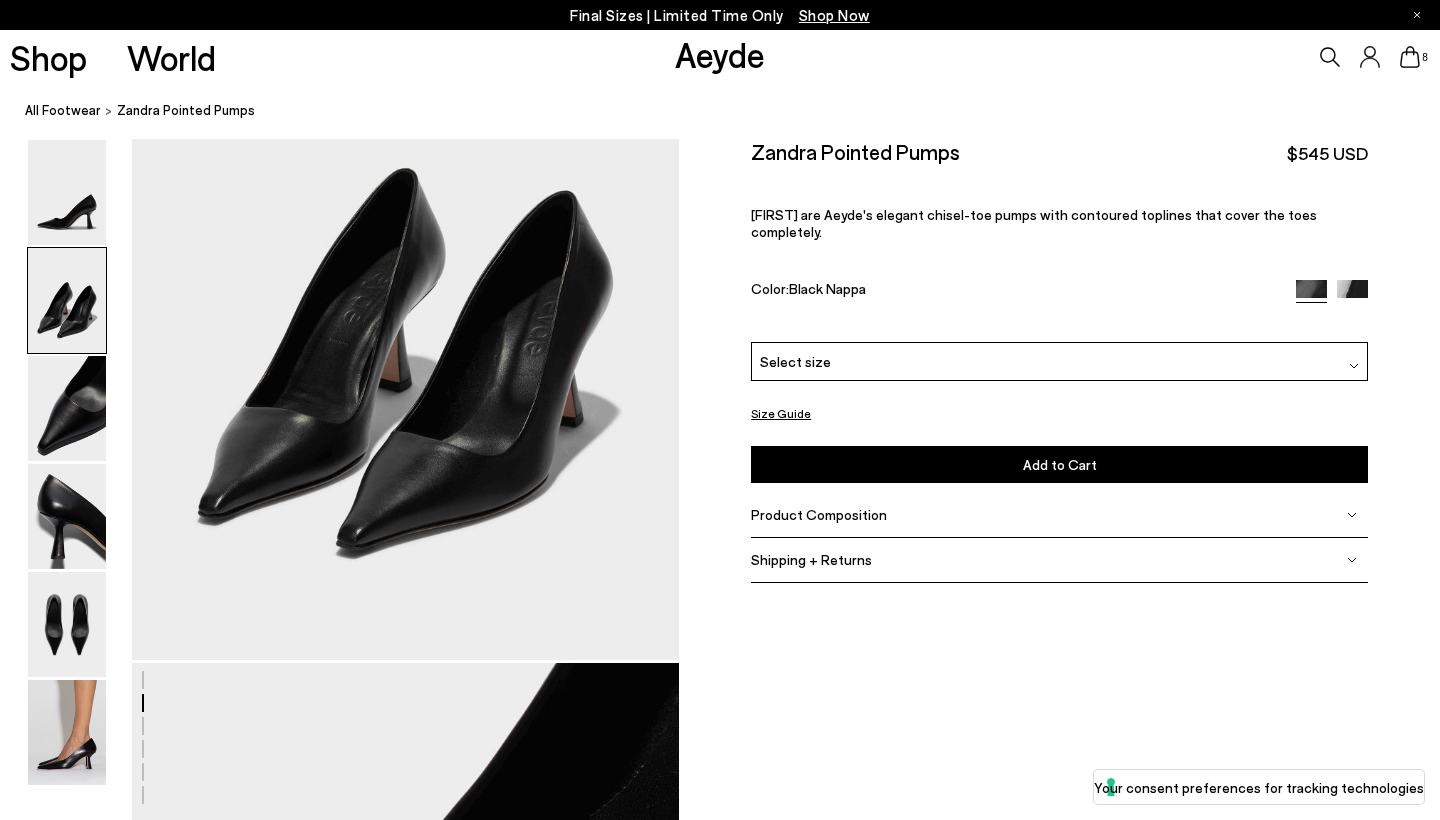 scroll, scrollTop: 685, scrollLeft: 0, axis: vertical 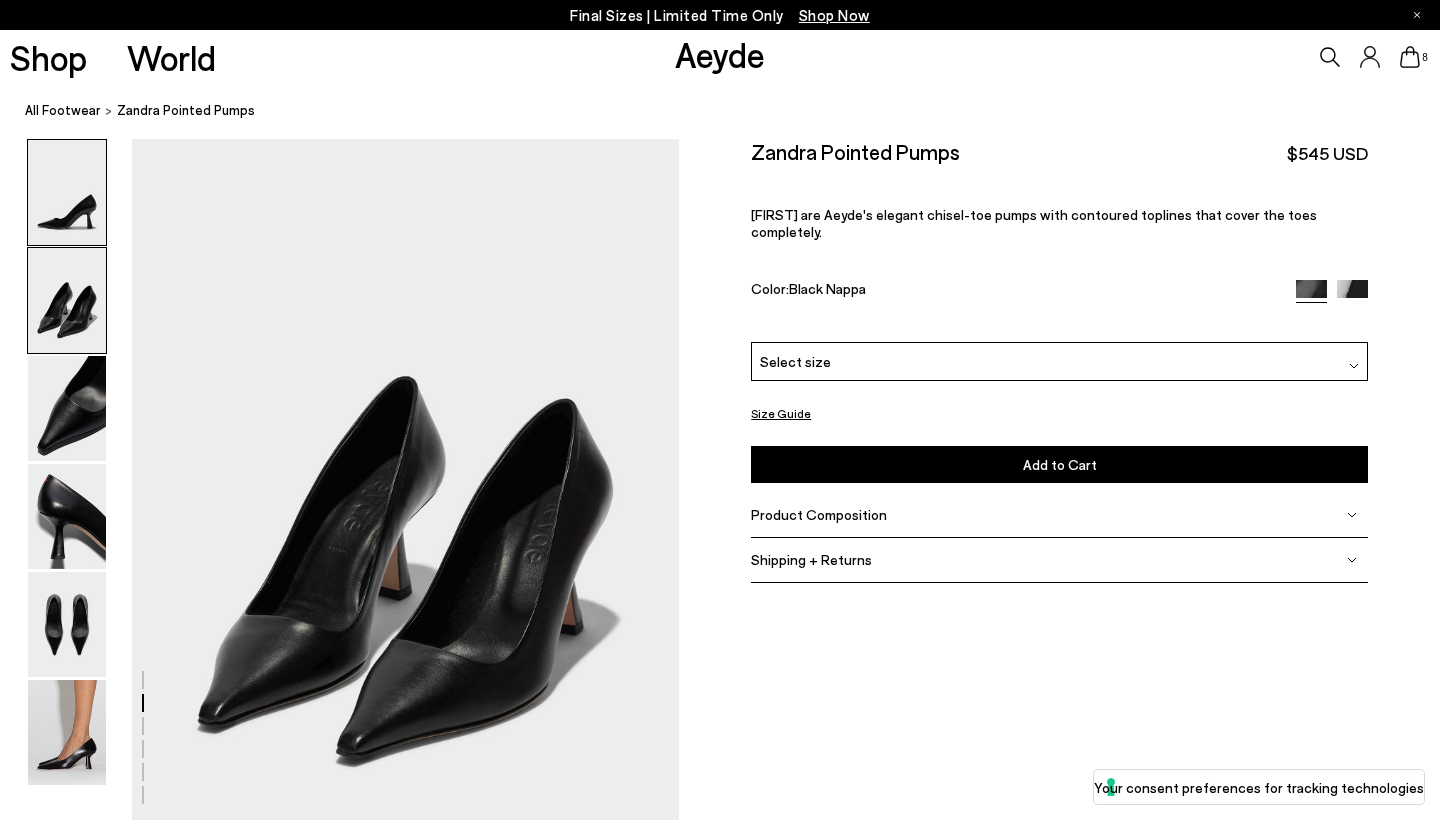 click at bounding box center (67, 192) 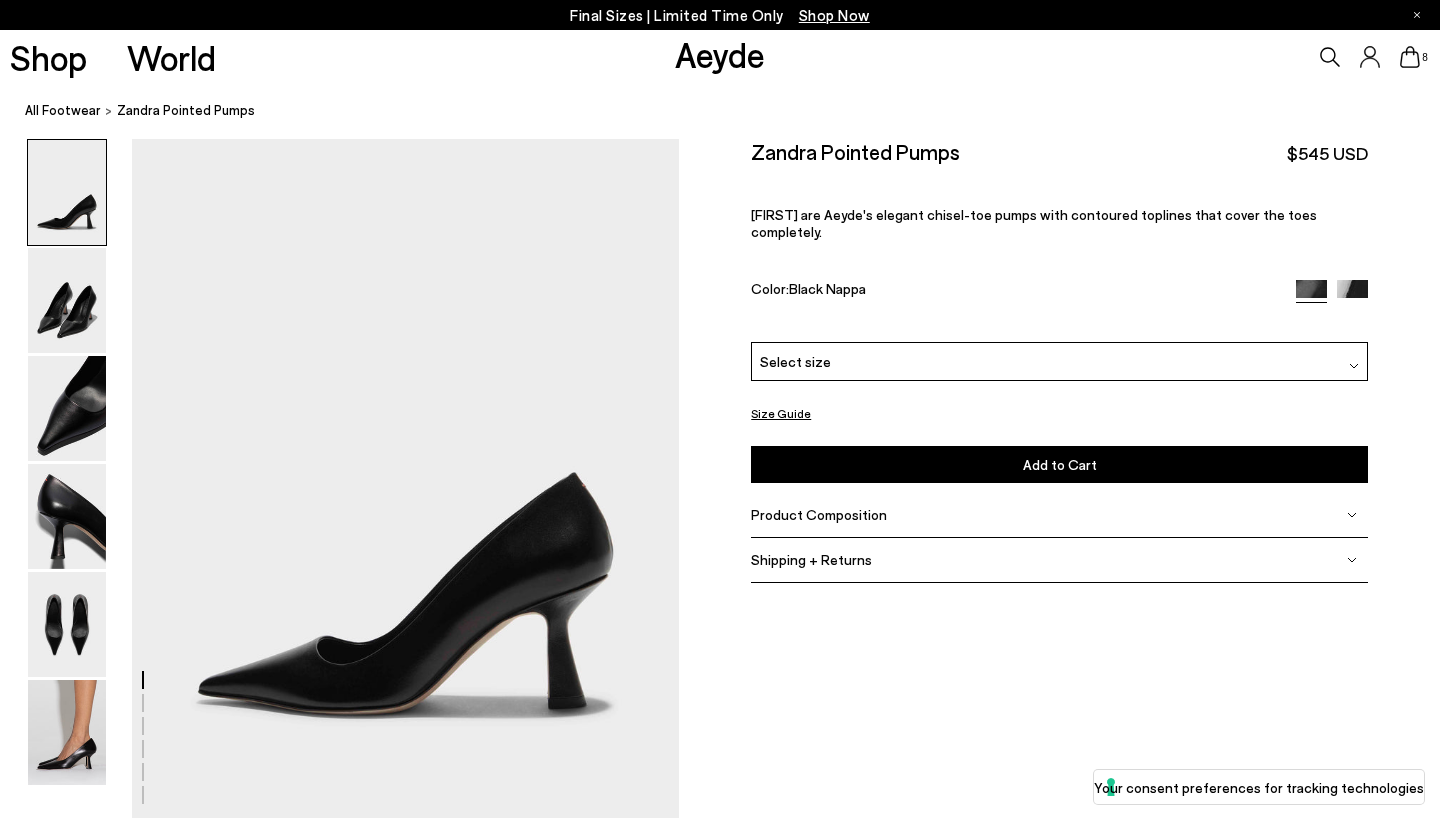 scroll, scrollTop: 0, scrollLeft: 0, axis: both 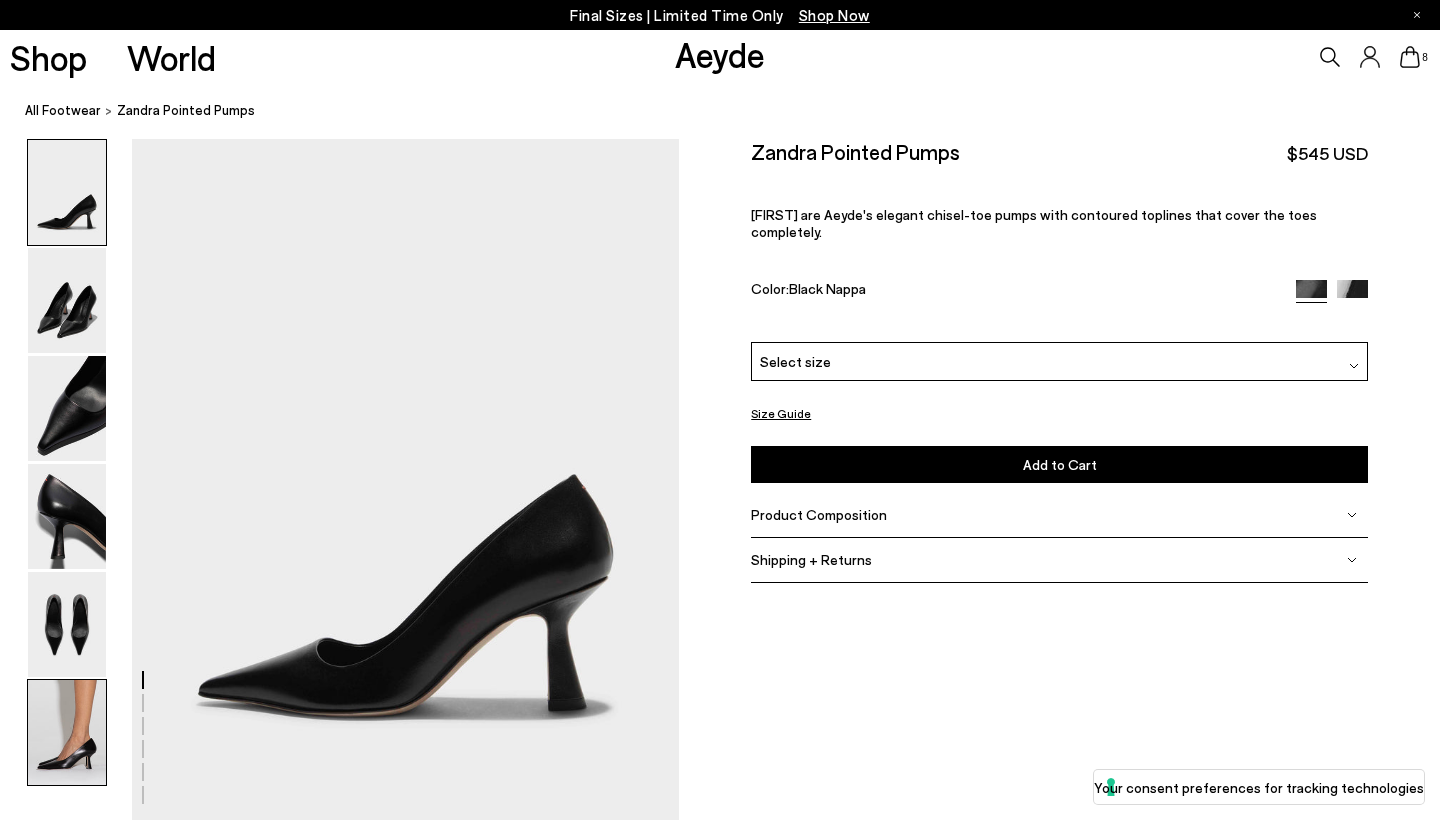 click at bounding box center (67, 732) 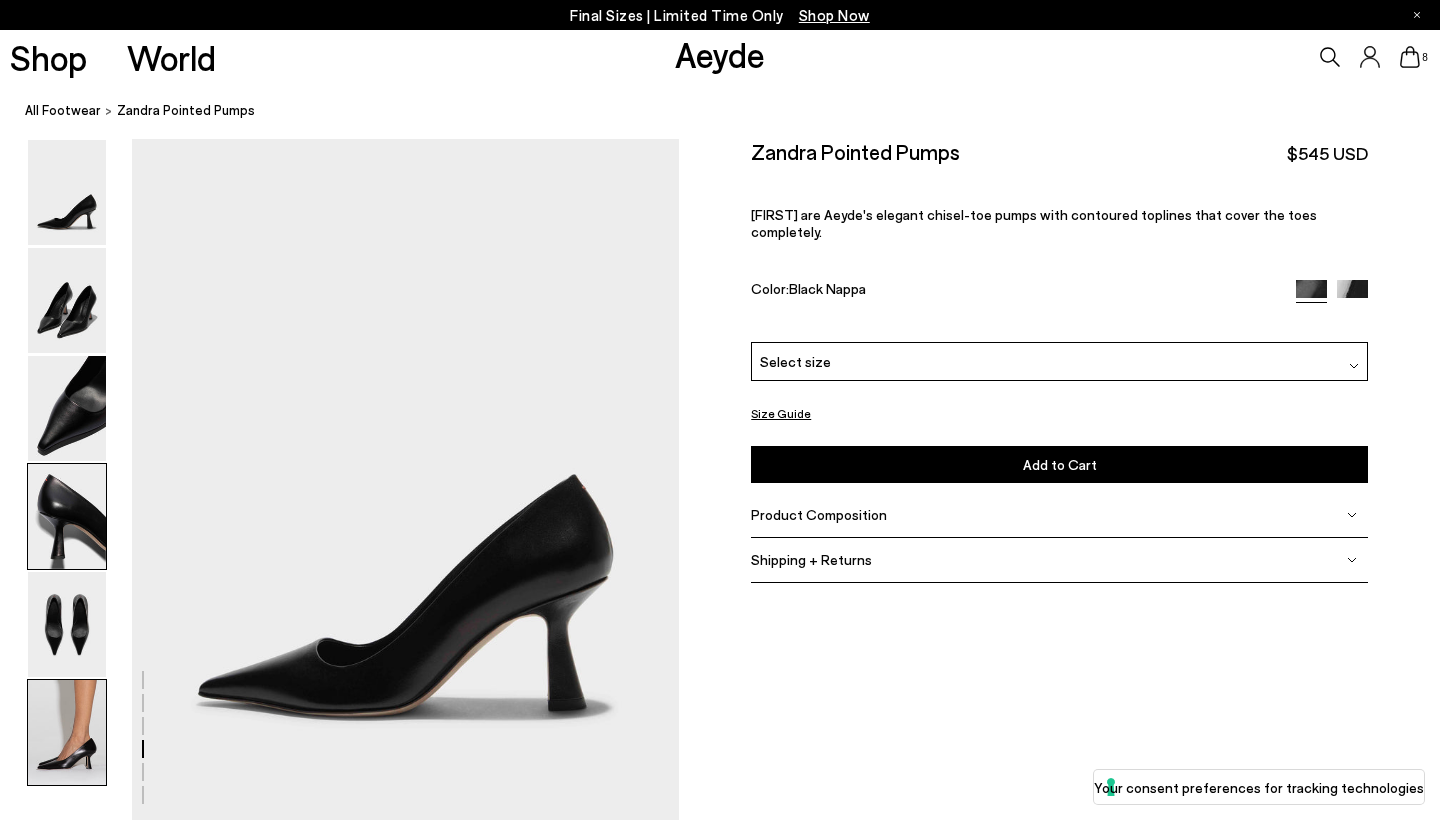 scroll, scrollTop: 3753, scrollLeft: 0, axis: vertical 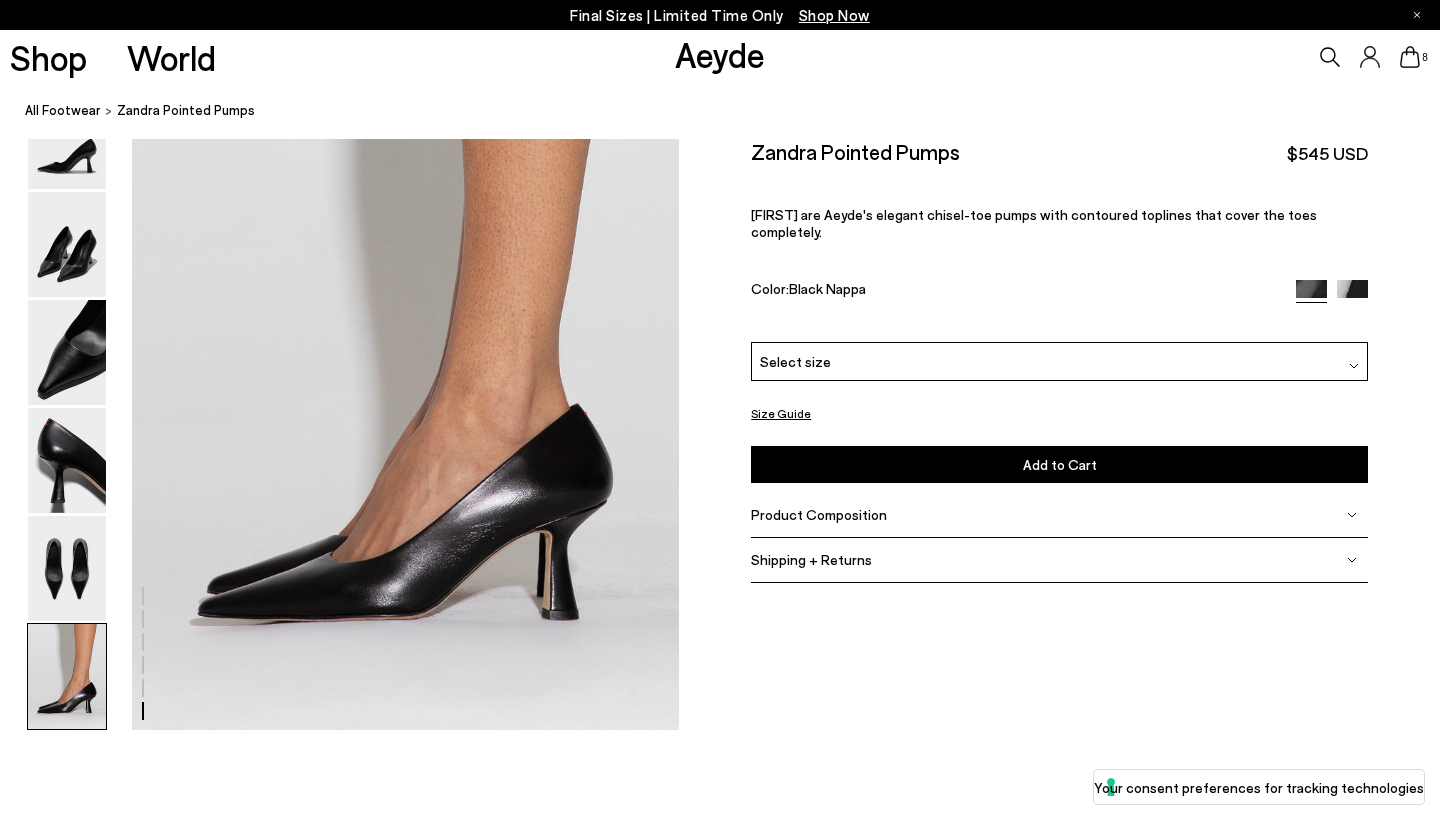 click at bounding box center (1352, 294) 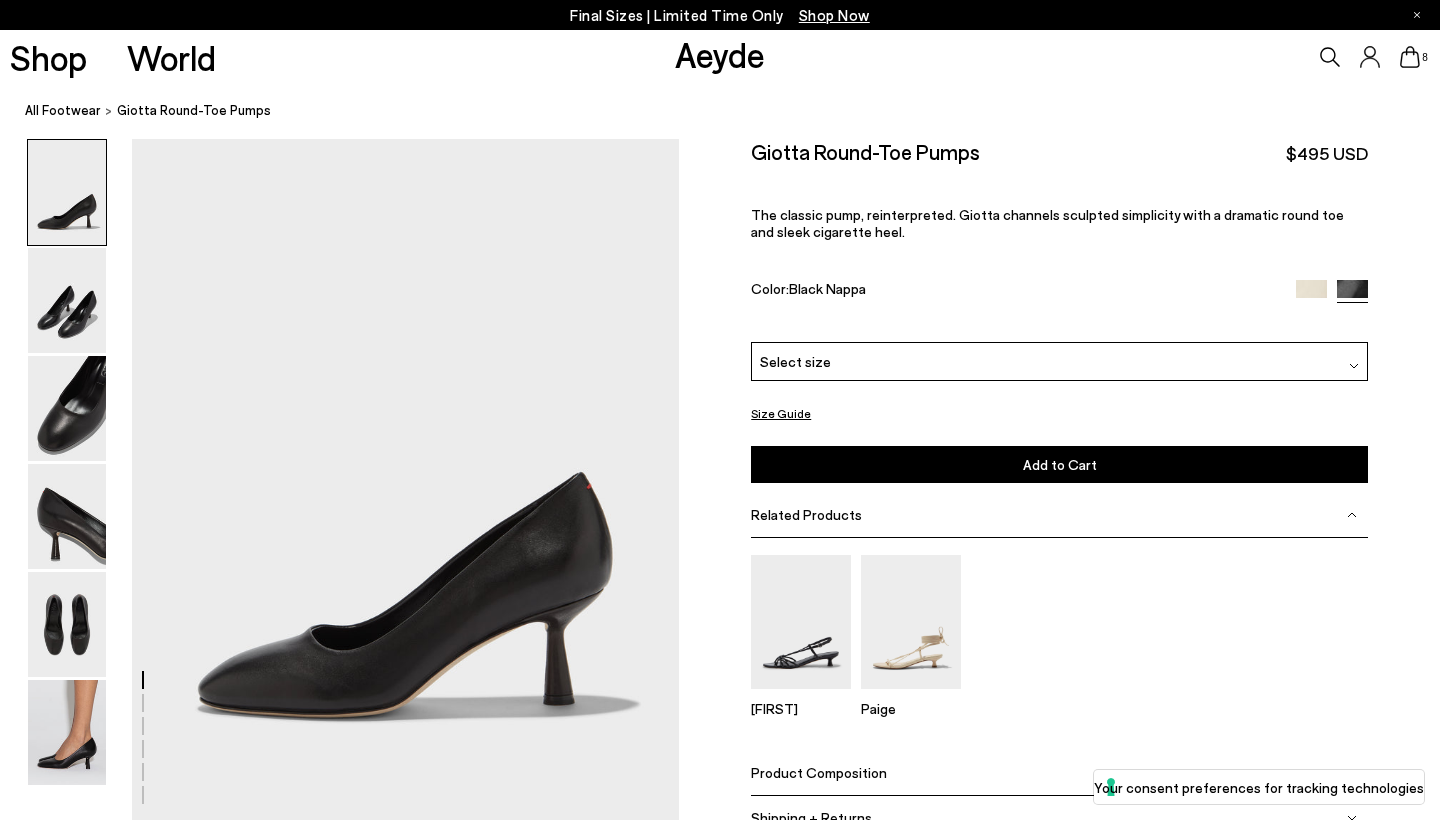 scroll, scrollTop: 0, scrollLeft: 0, axis: both 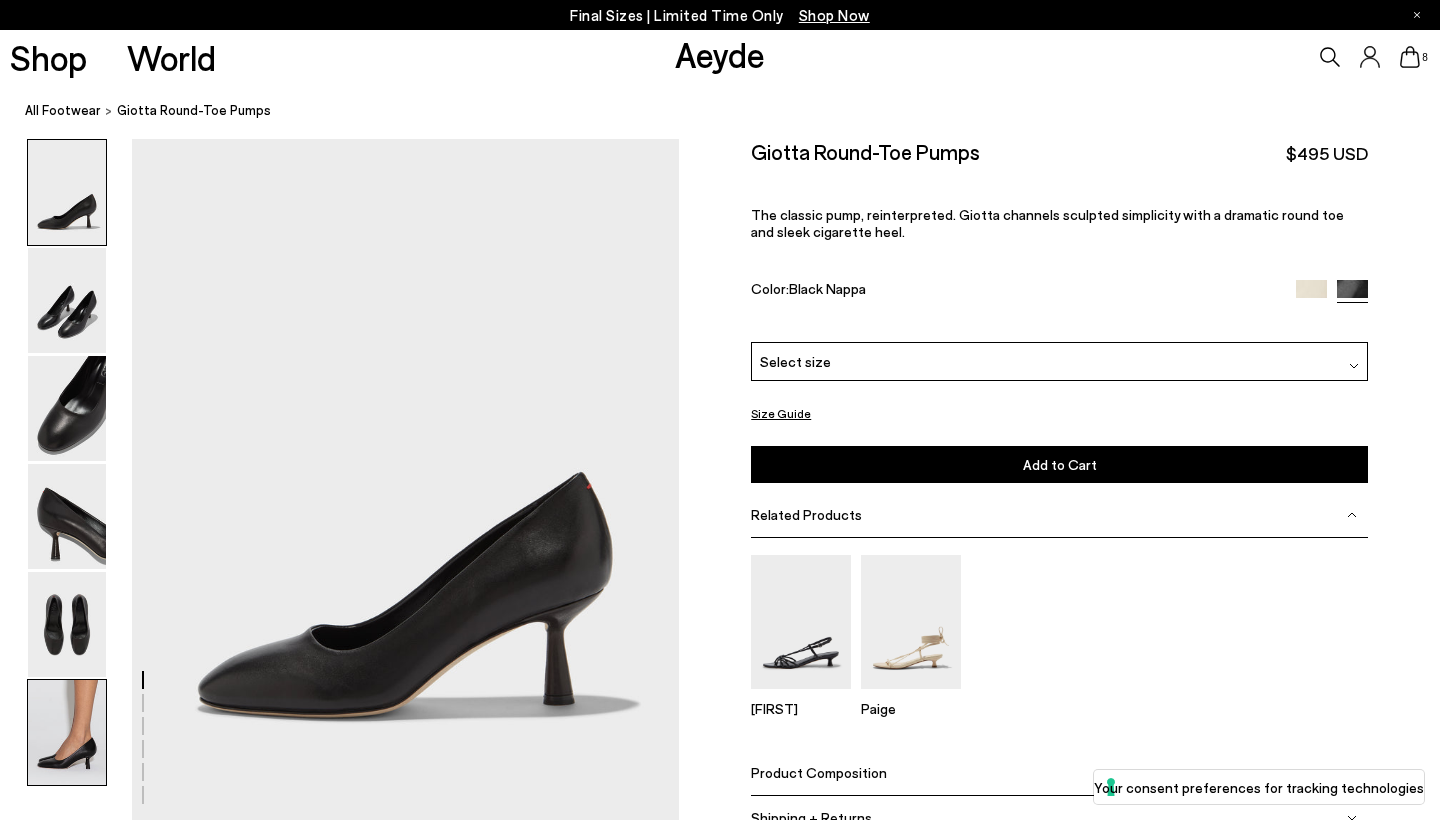 click at bounding box center (67, 732) 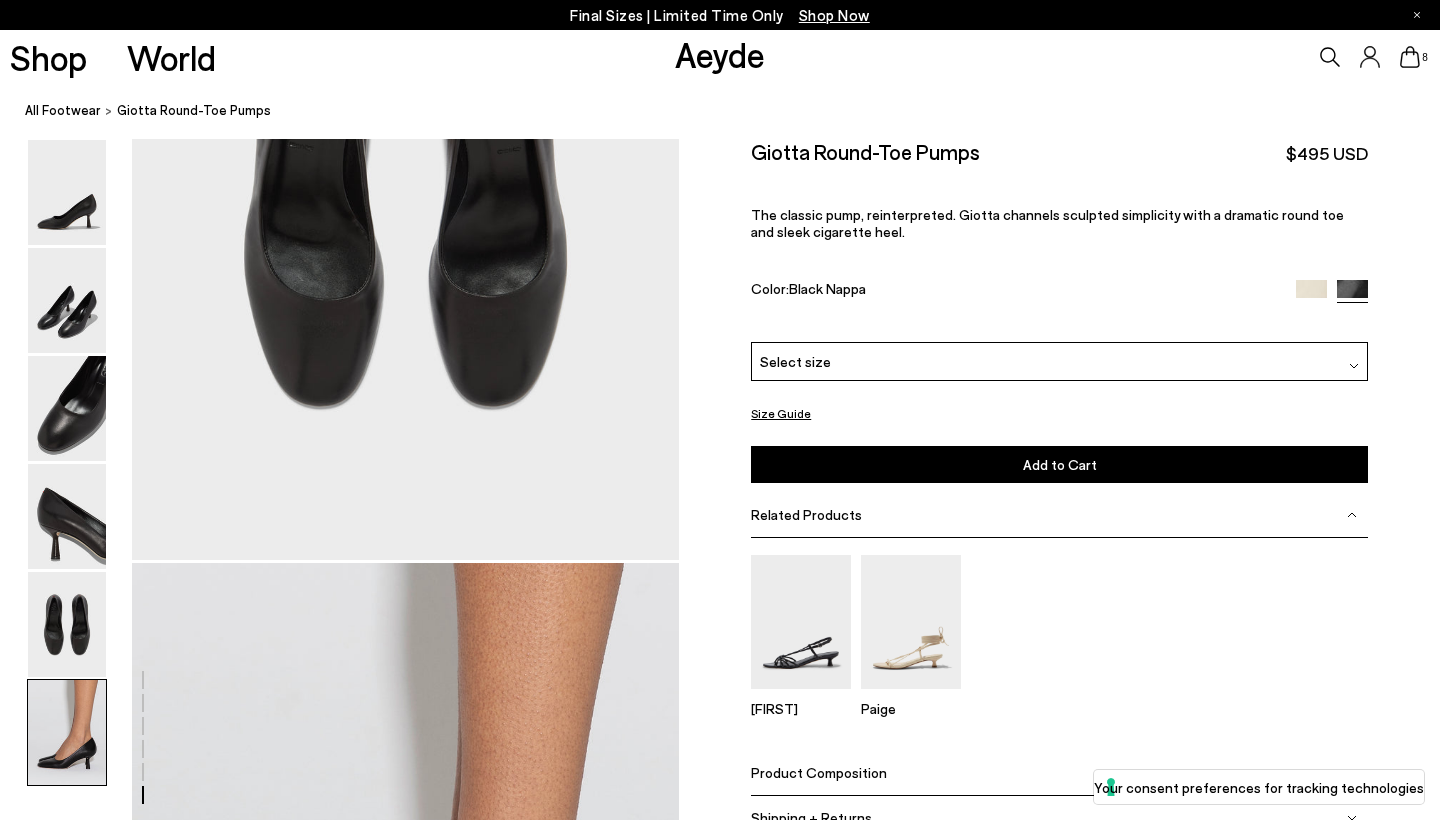 scroll, scrollTop: 3753, scrollLeft: 0, axis: vertical 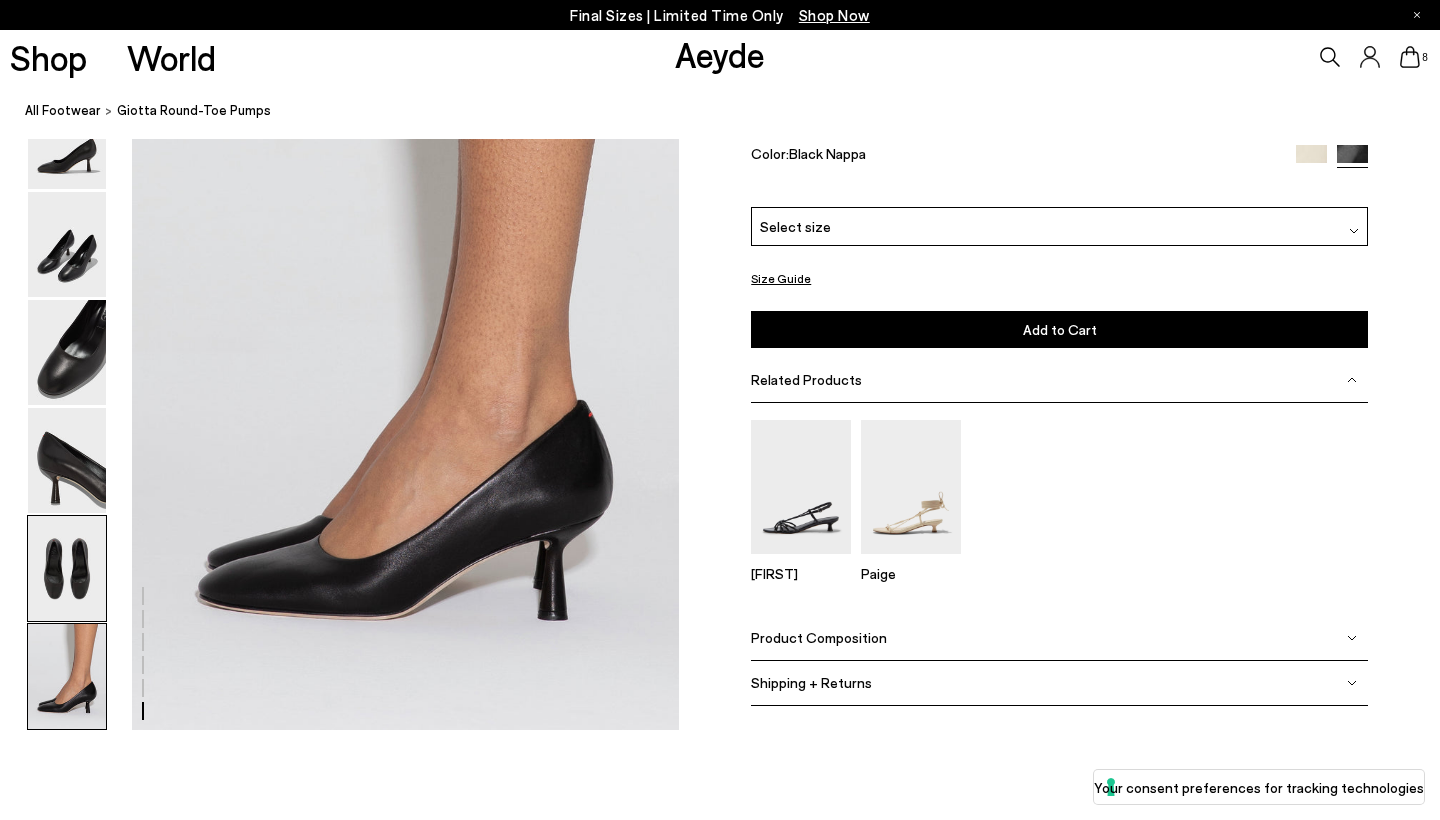 click at bounding box center [67, 568] 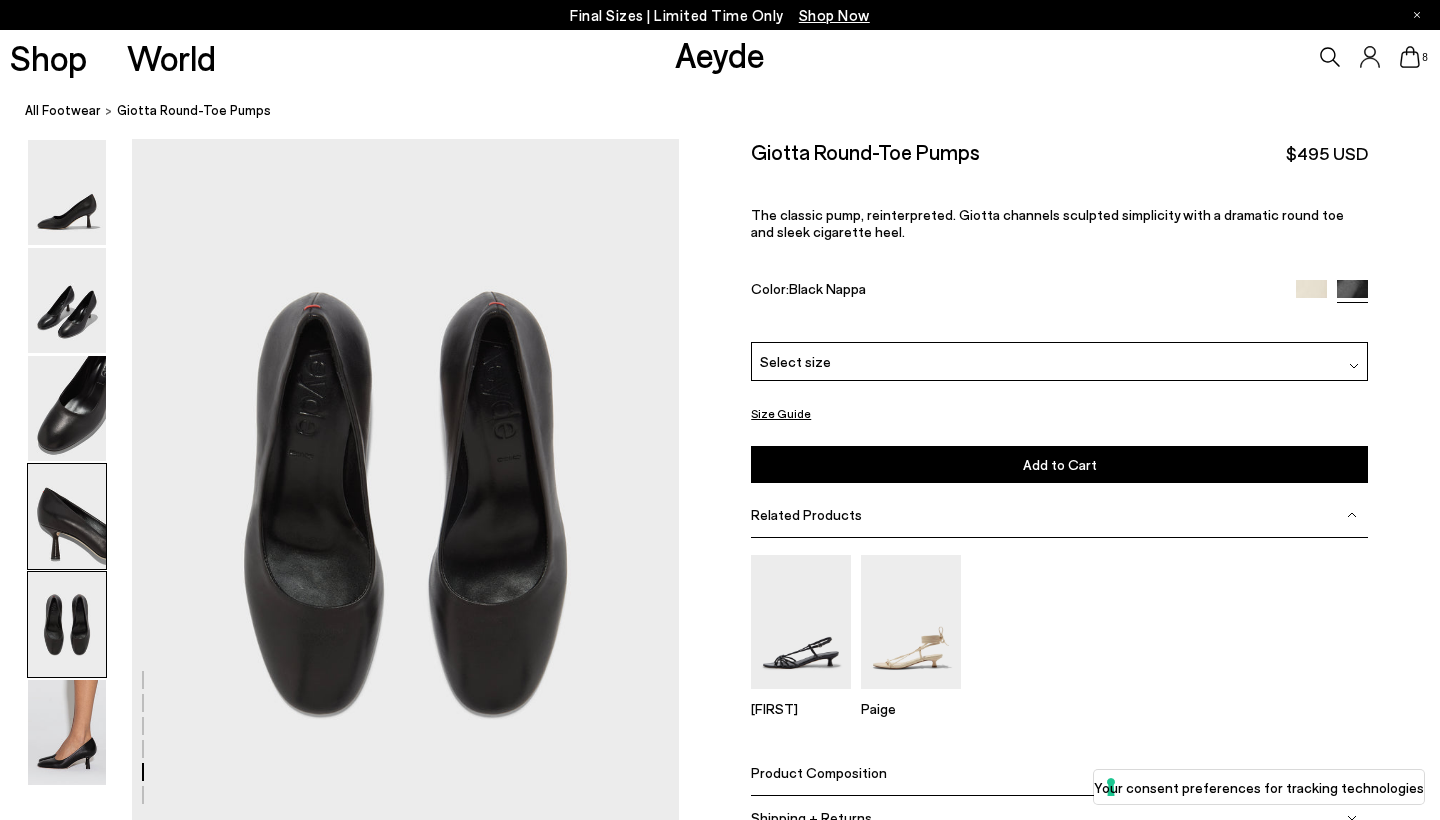 click at bounding box center (67, 516) 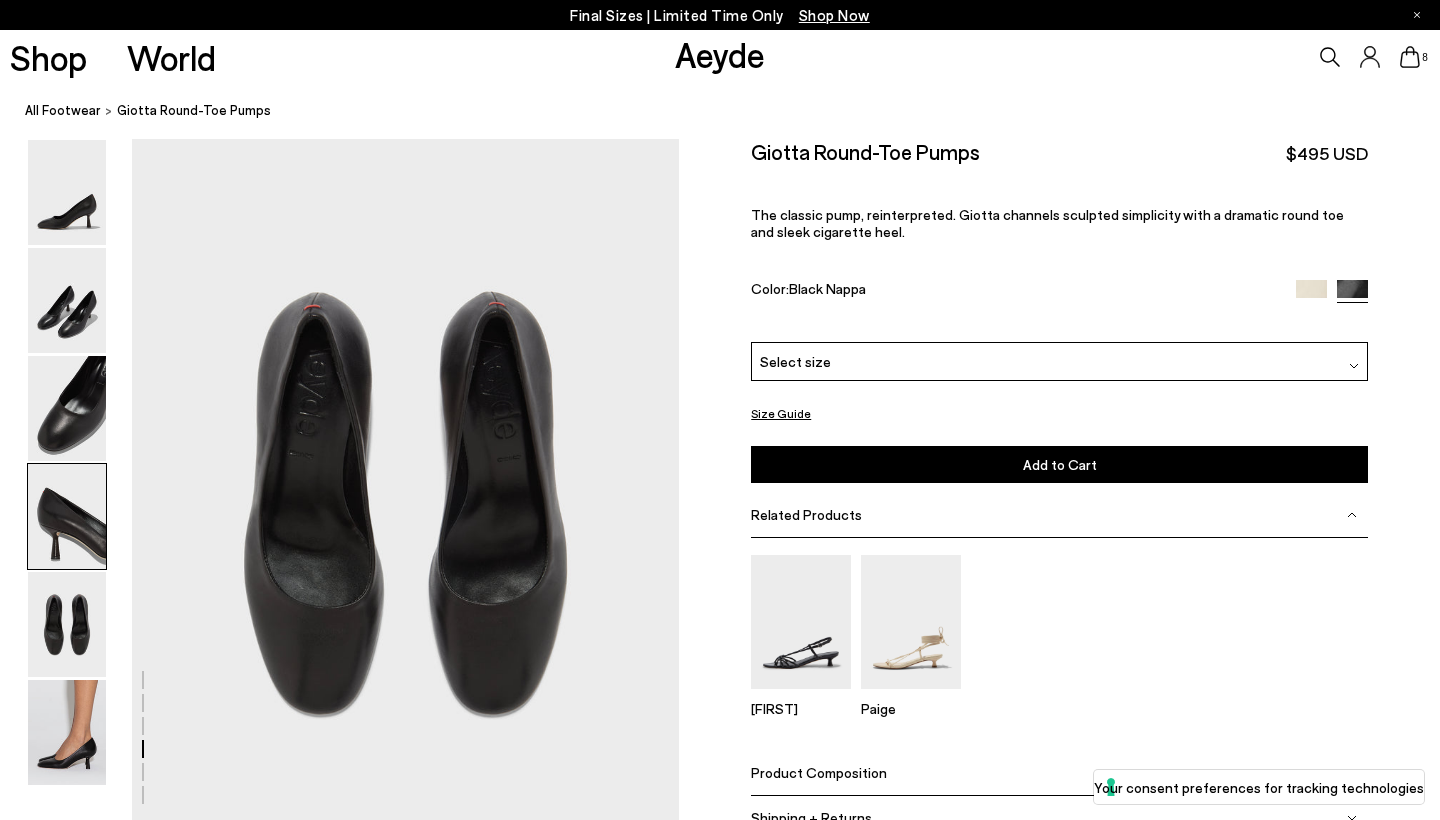 scroll, scrollTop: 2150, scrollLeft: 0, axis: vertical 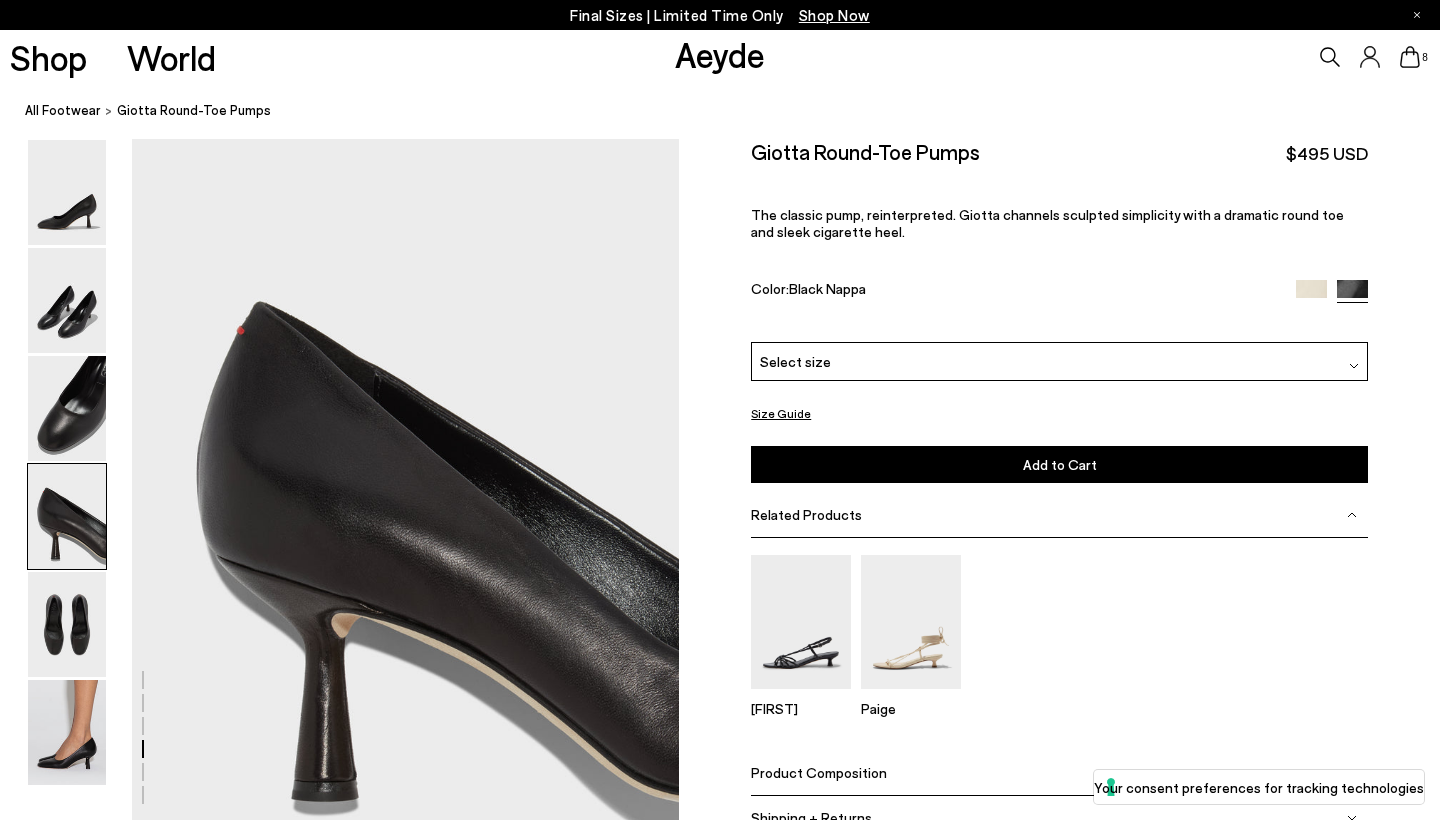 click at bounding box center (67, 516) 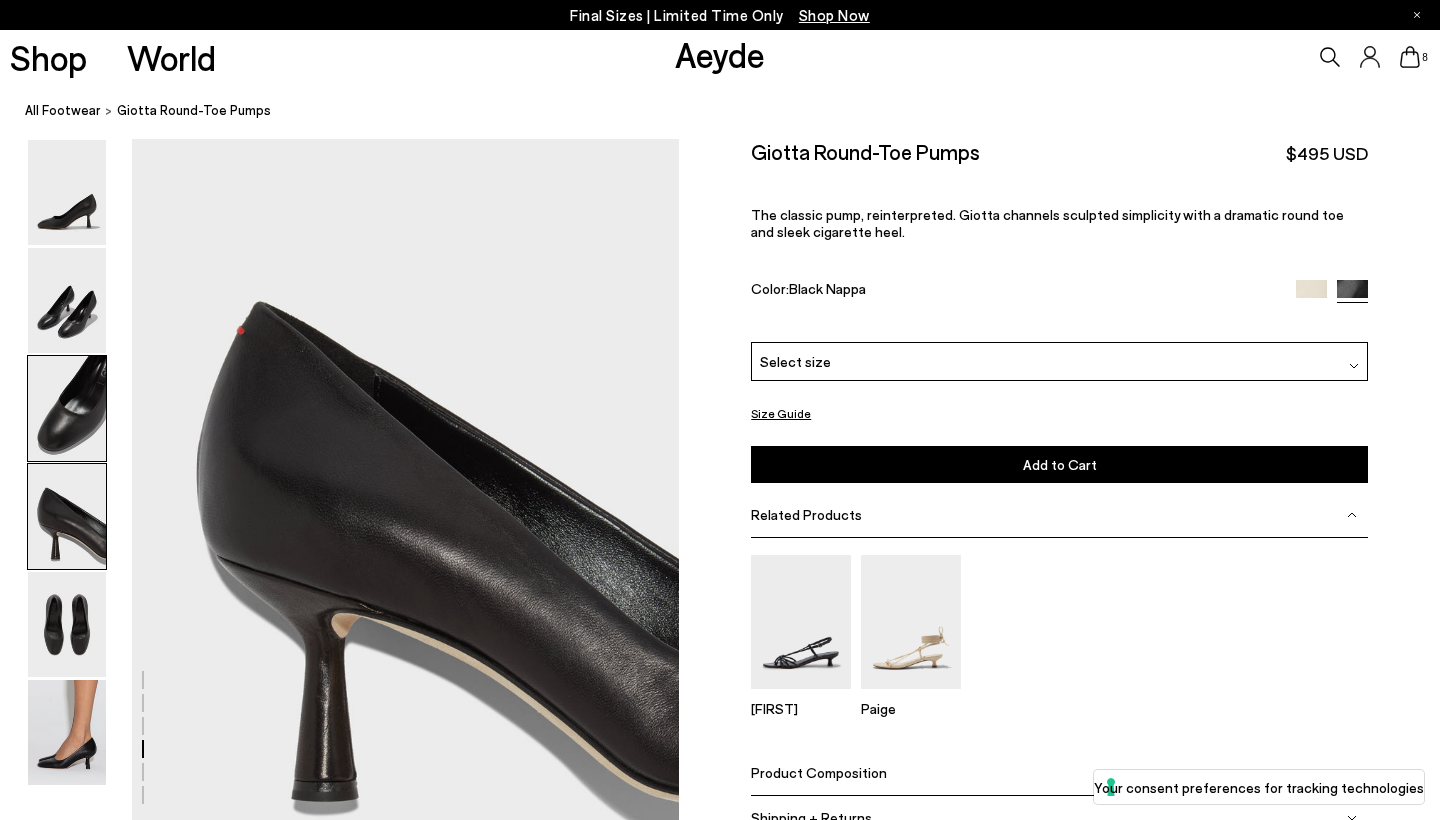 click at bounding box center (67, 408) 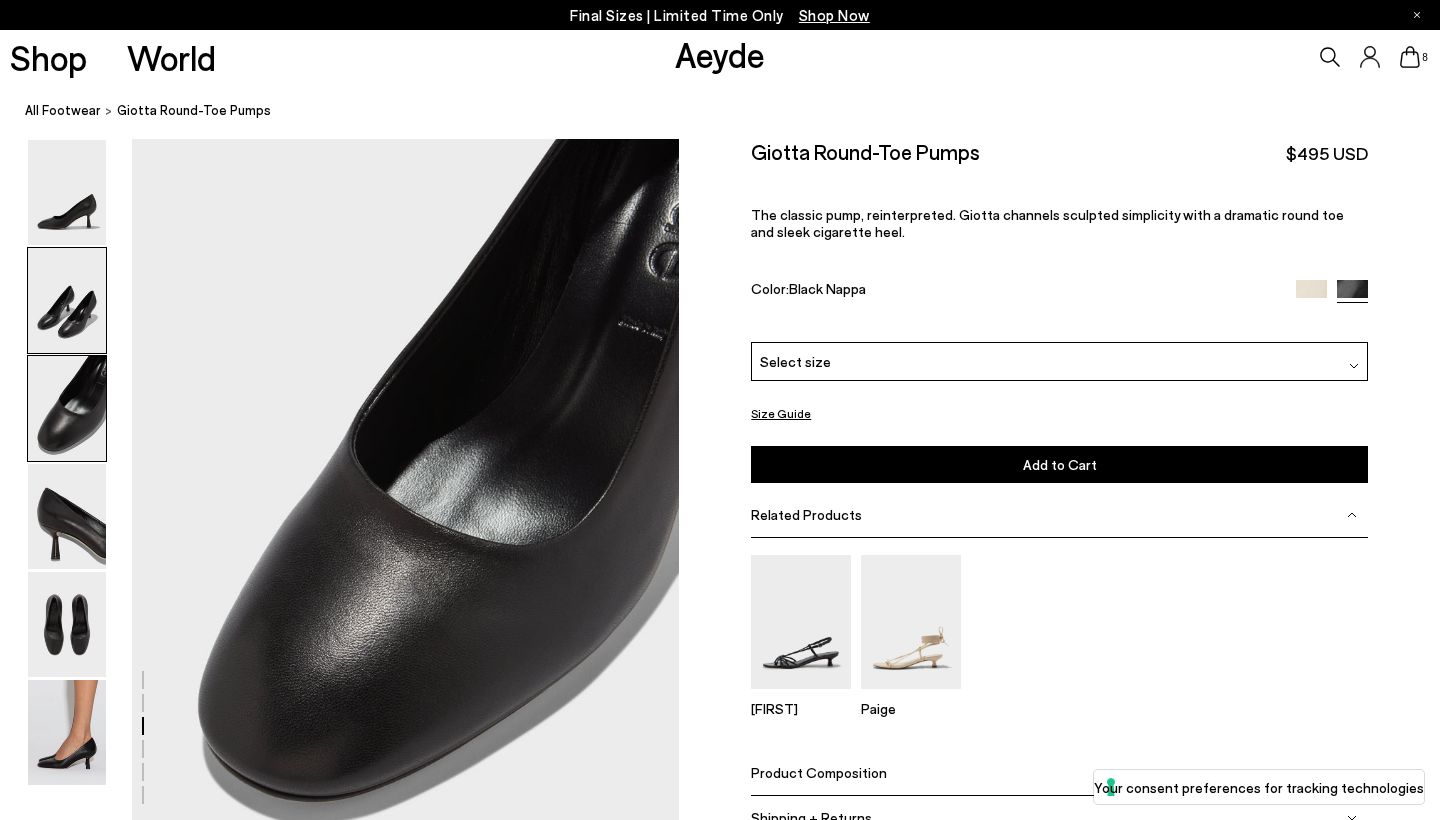 click at bounding box center [67, 300] 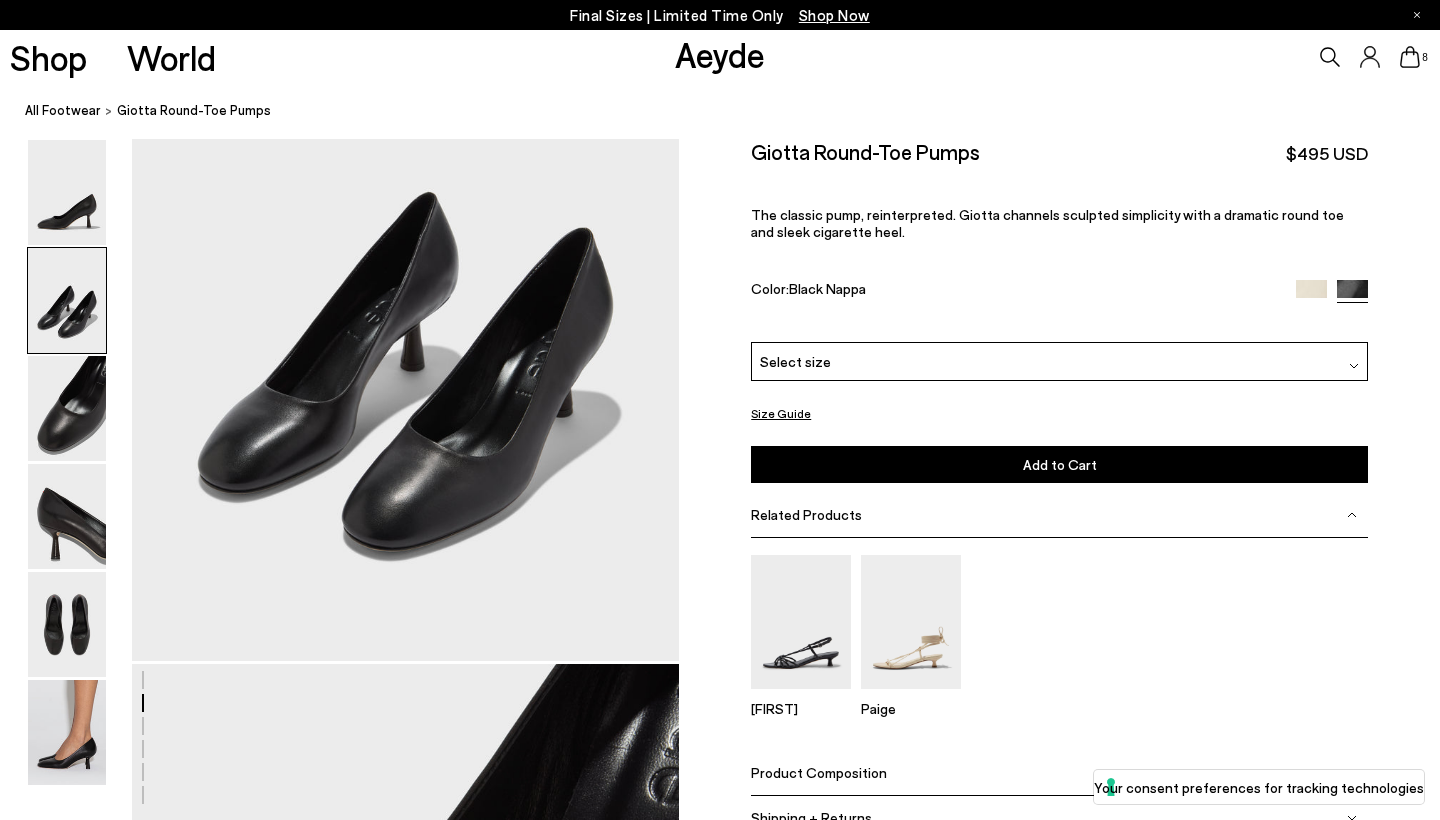 scroll, scrollTop: 685, scrollLeft: 0, axis: vertical 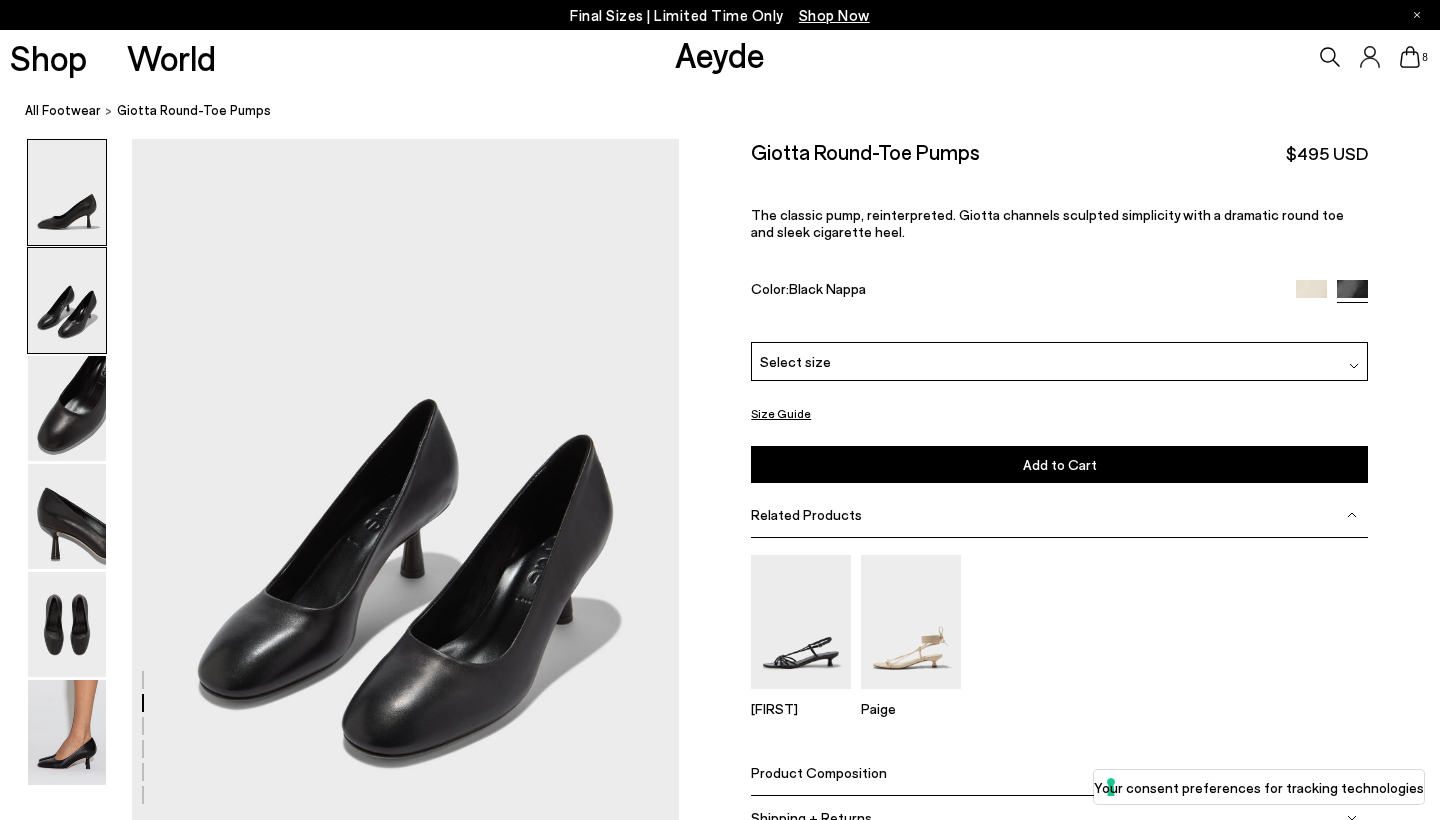 click at bounding box center (67, 192) 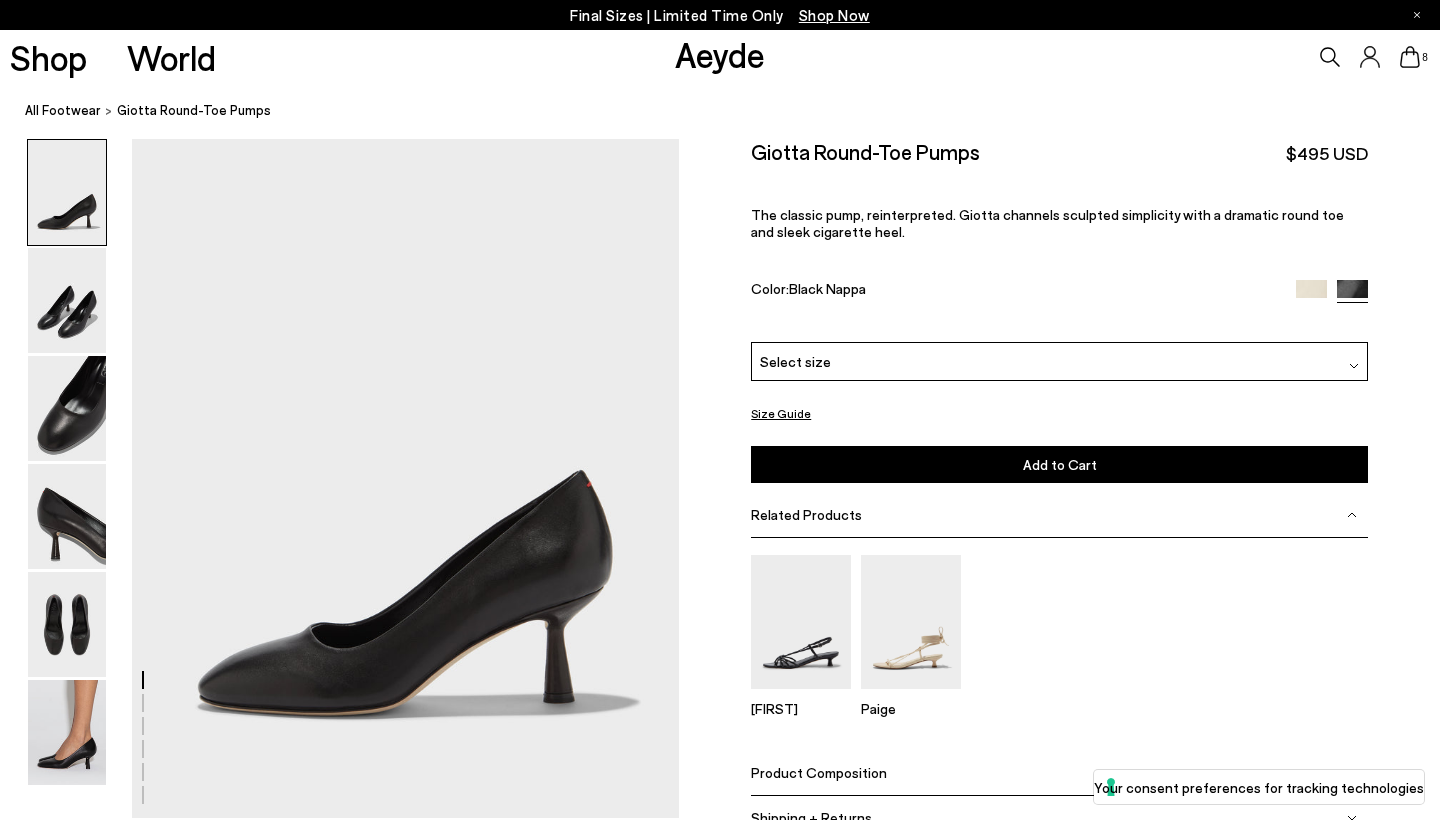 scroll, scrollTop: 0, scrollLeft: 0, axis: both 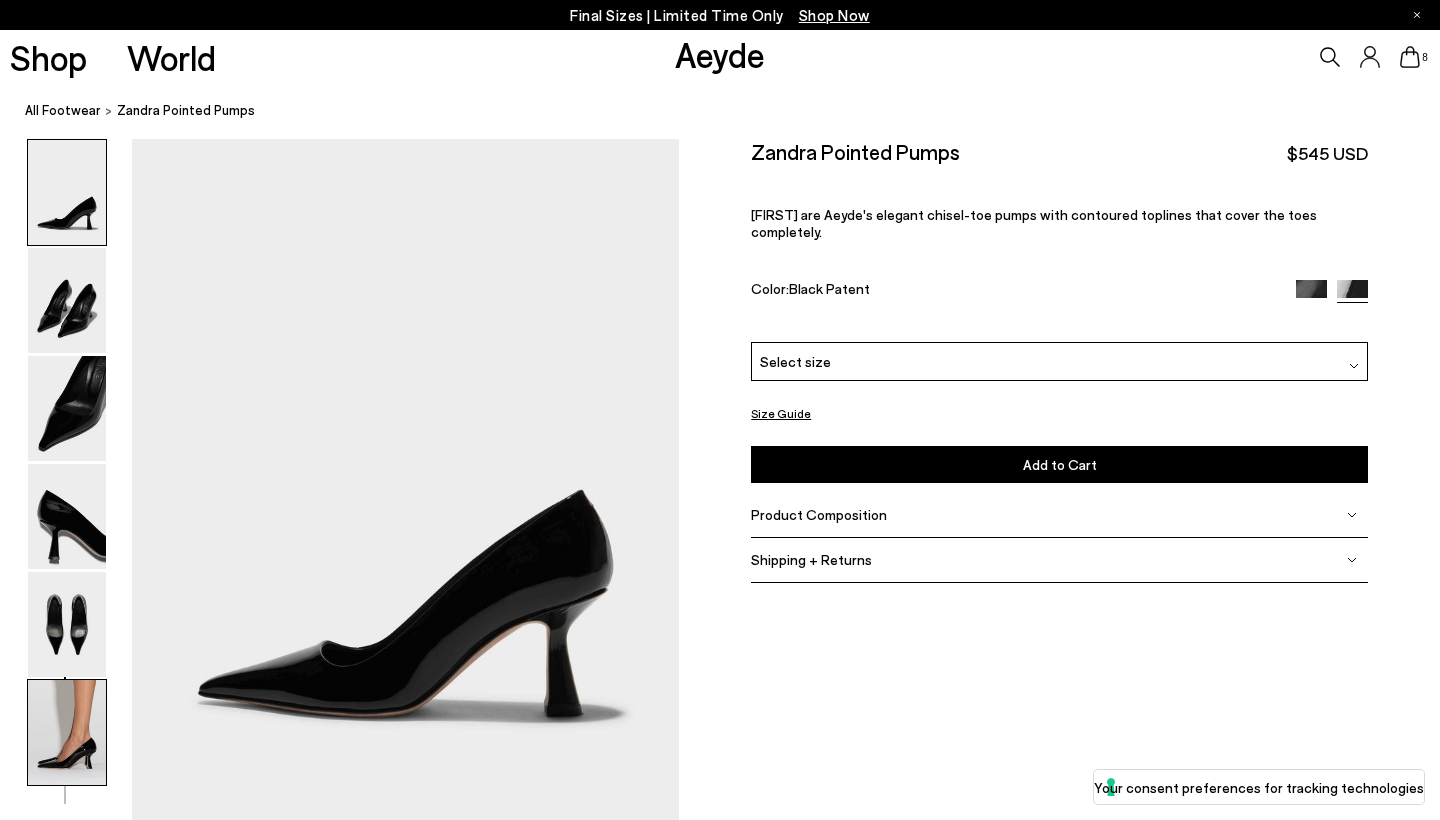 click at bounding box center [67, 732] 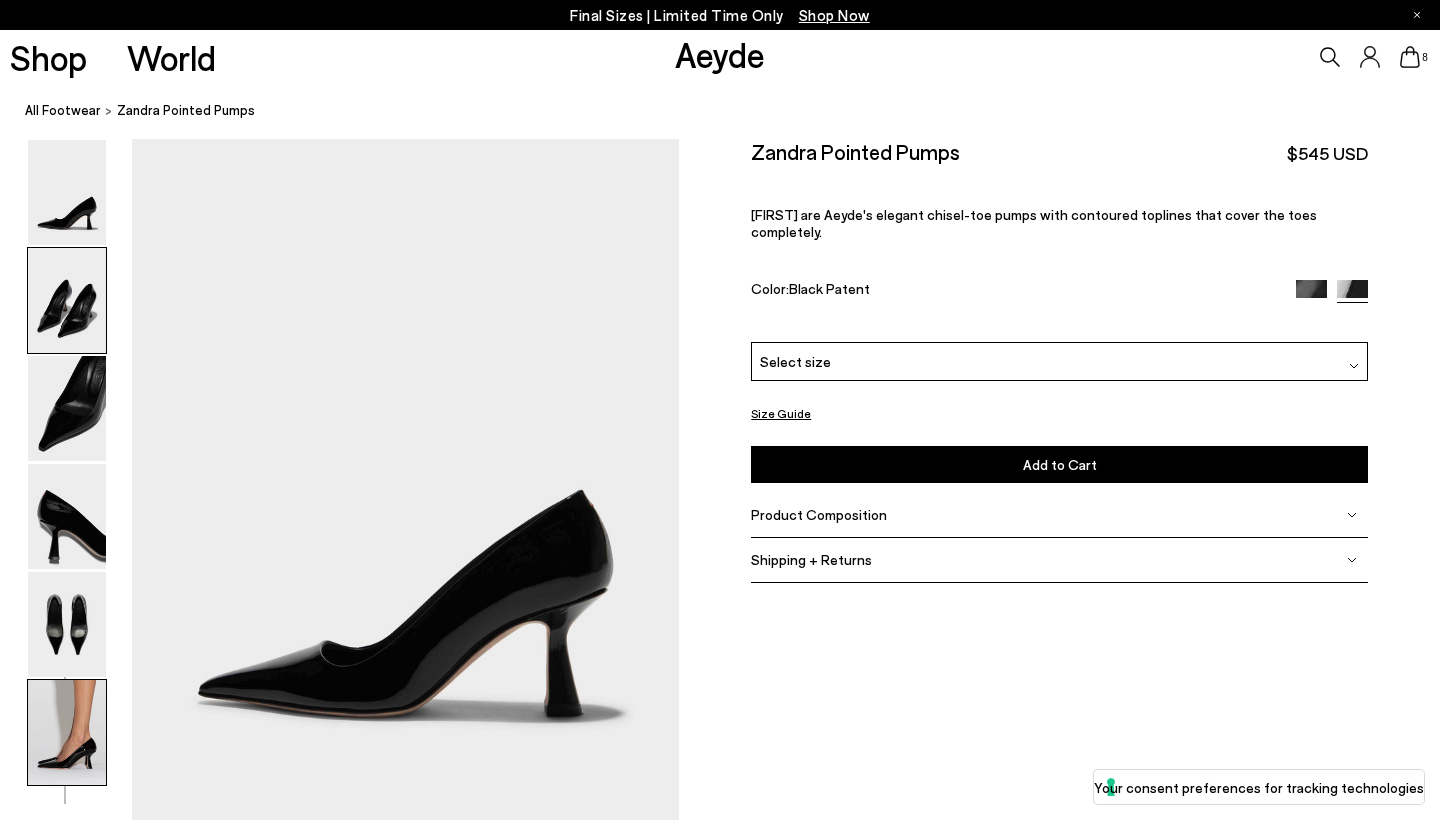 scroll, scrollTop: 3753, scrollLeft: 0, axis: vertical 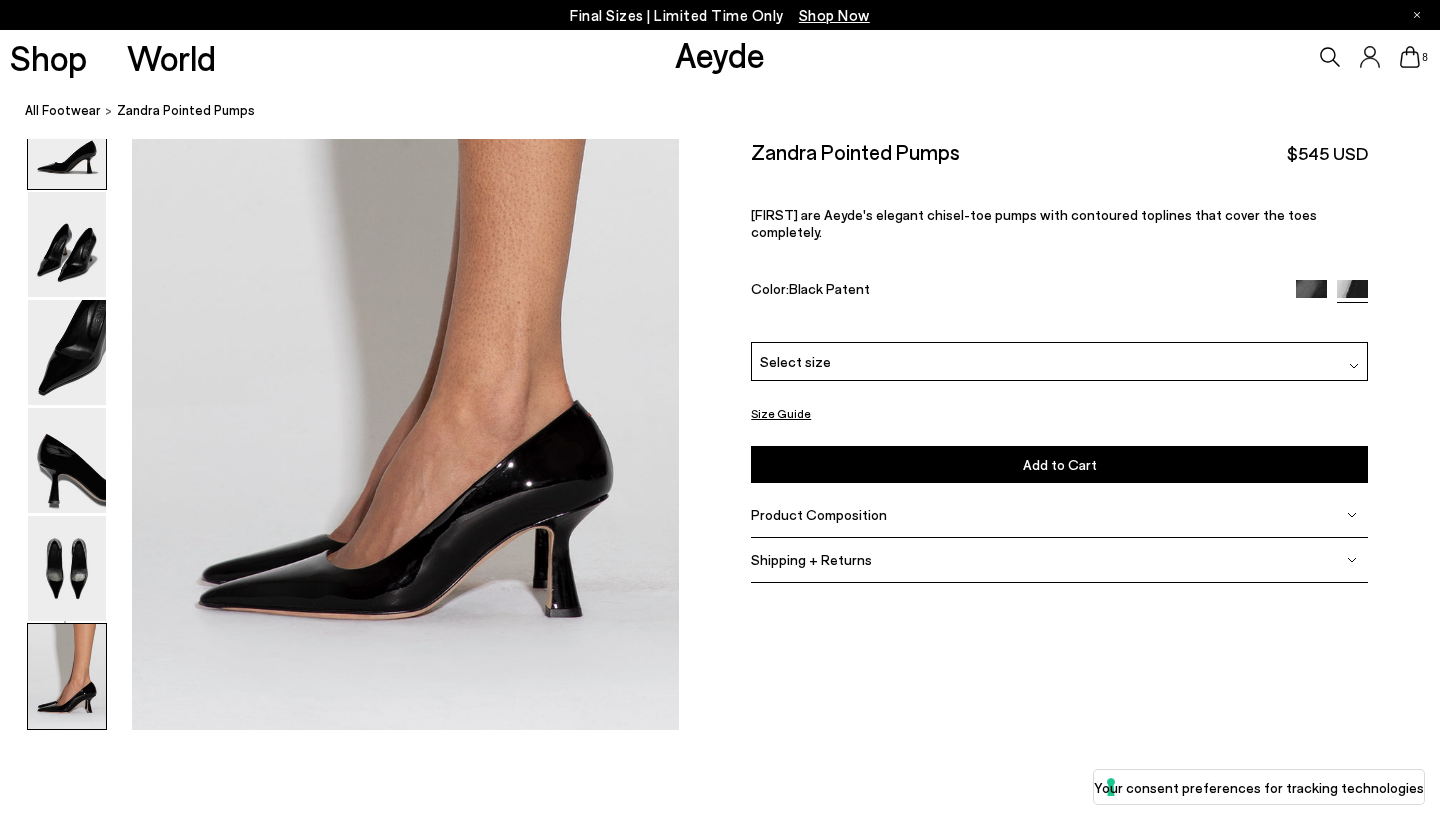click at bounding box center [67, 136] 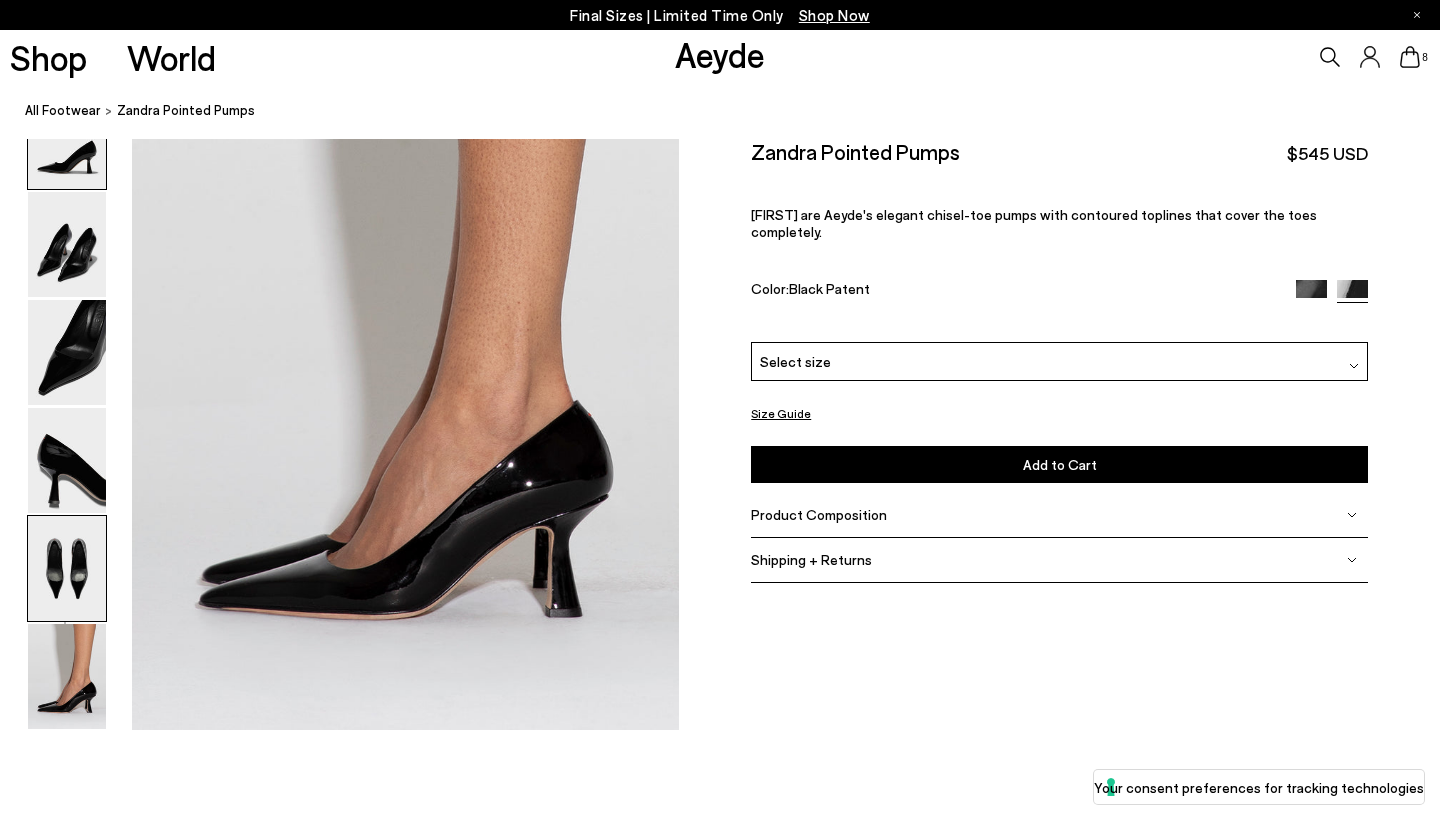 scroll, scrollTop: 0, scrollLeft: 0, axis: both 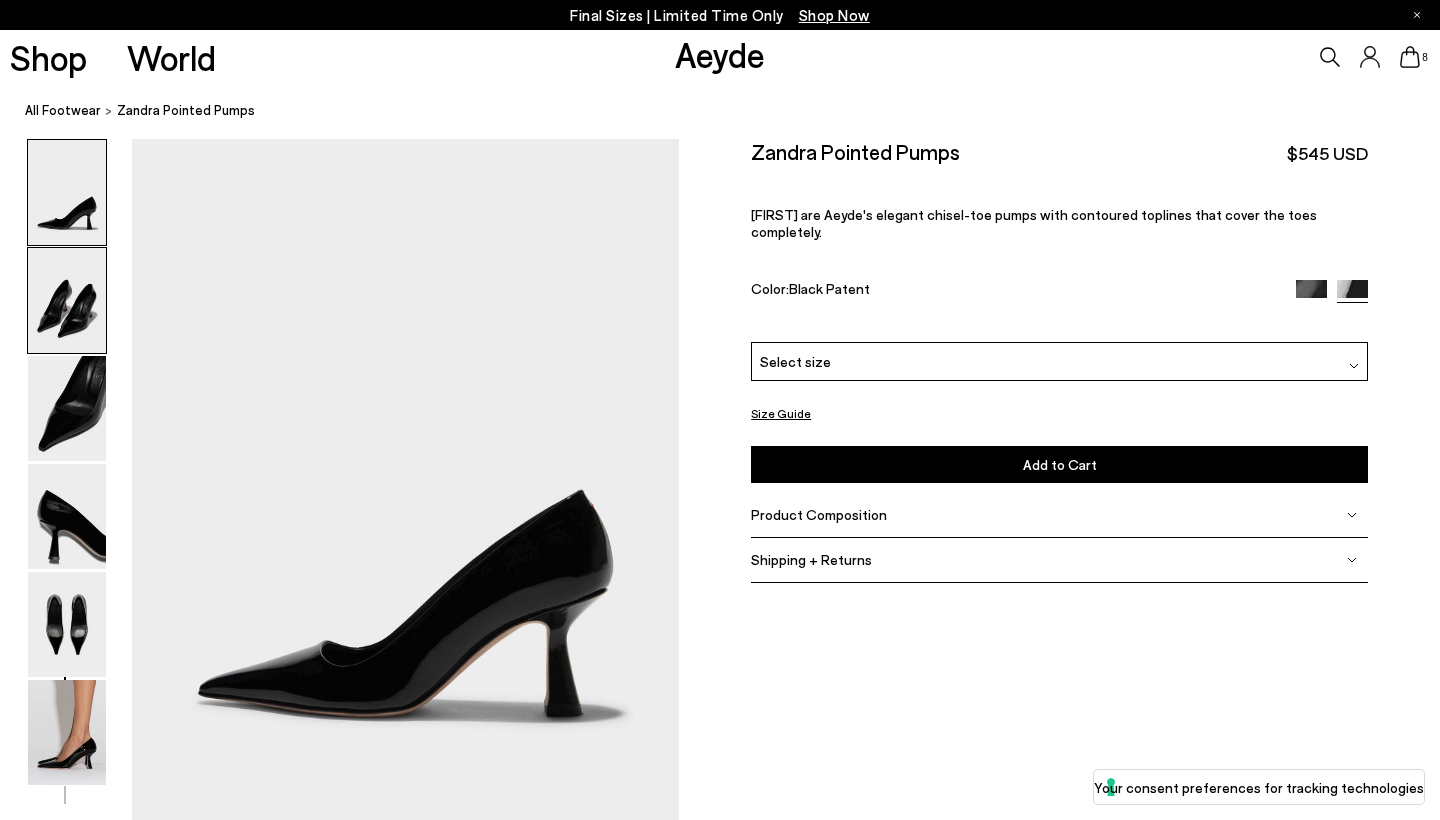 click at bounding box center (67, 300) 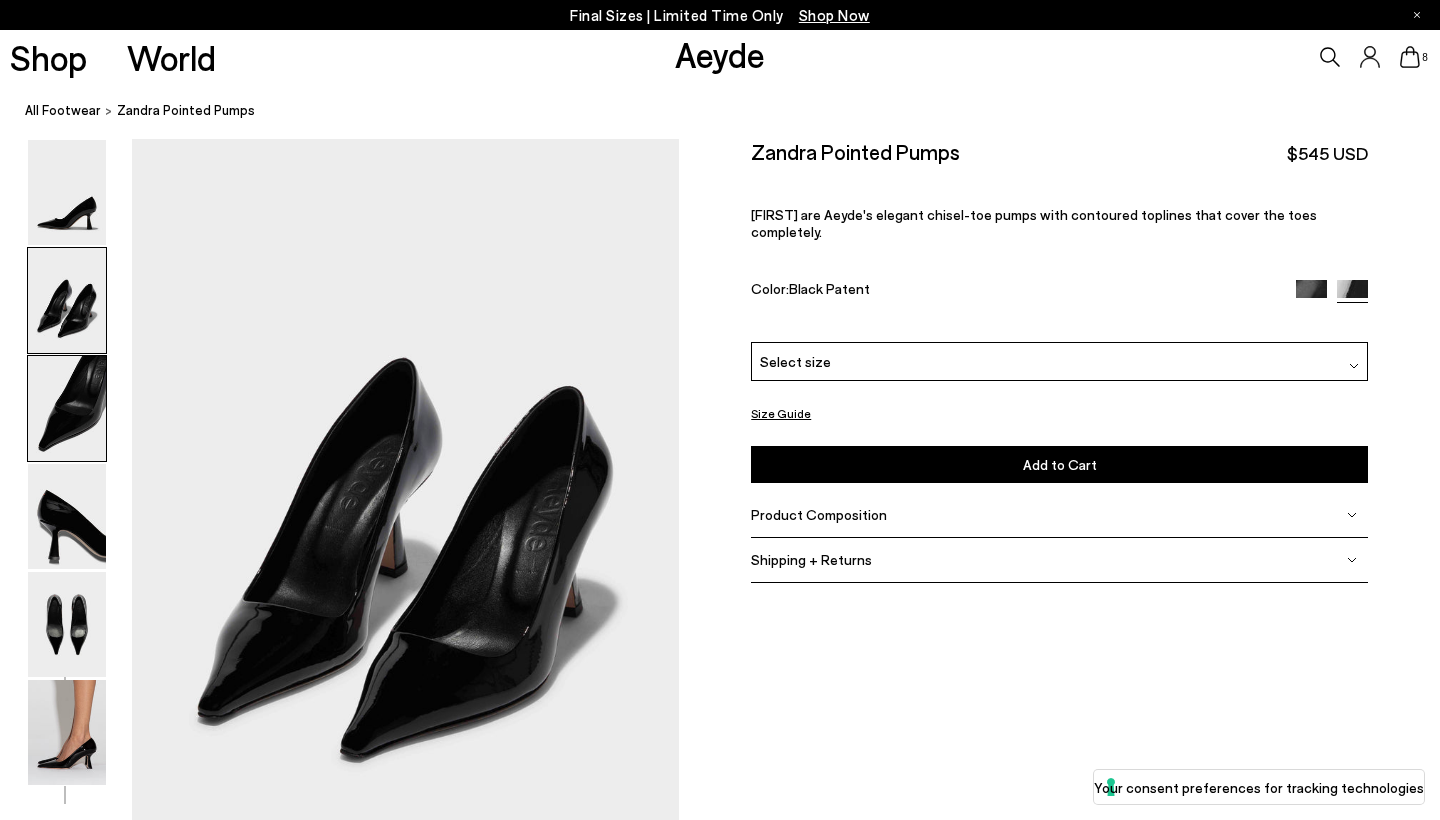 click at bounding box center (67, 408) 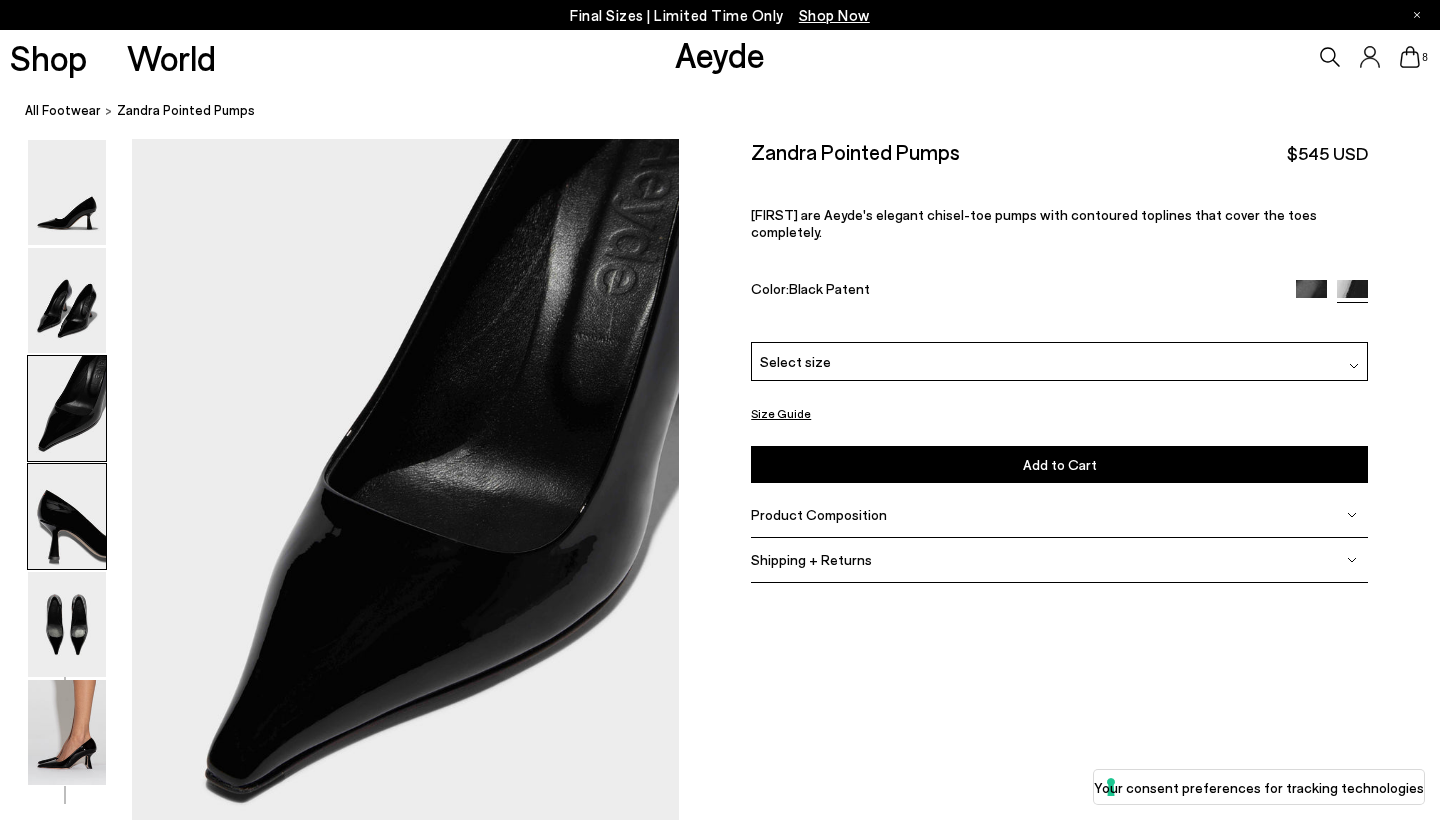 click at bounding box center (67, 516) 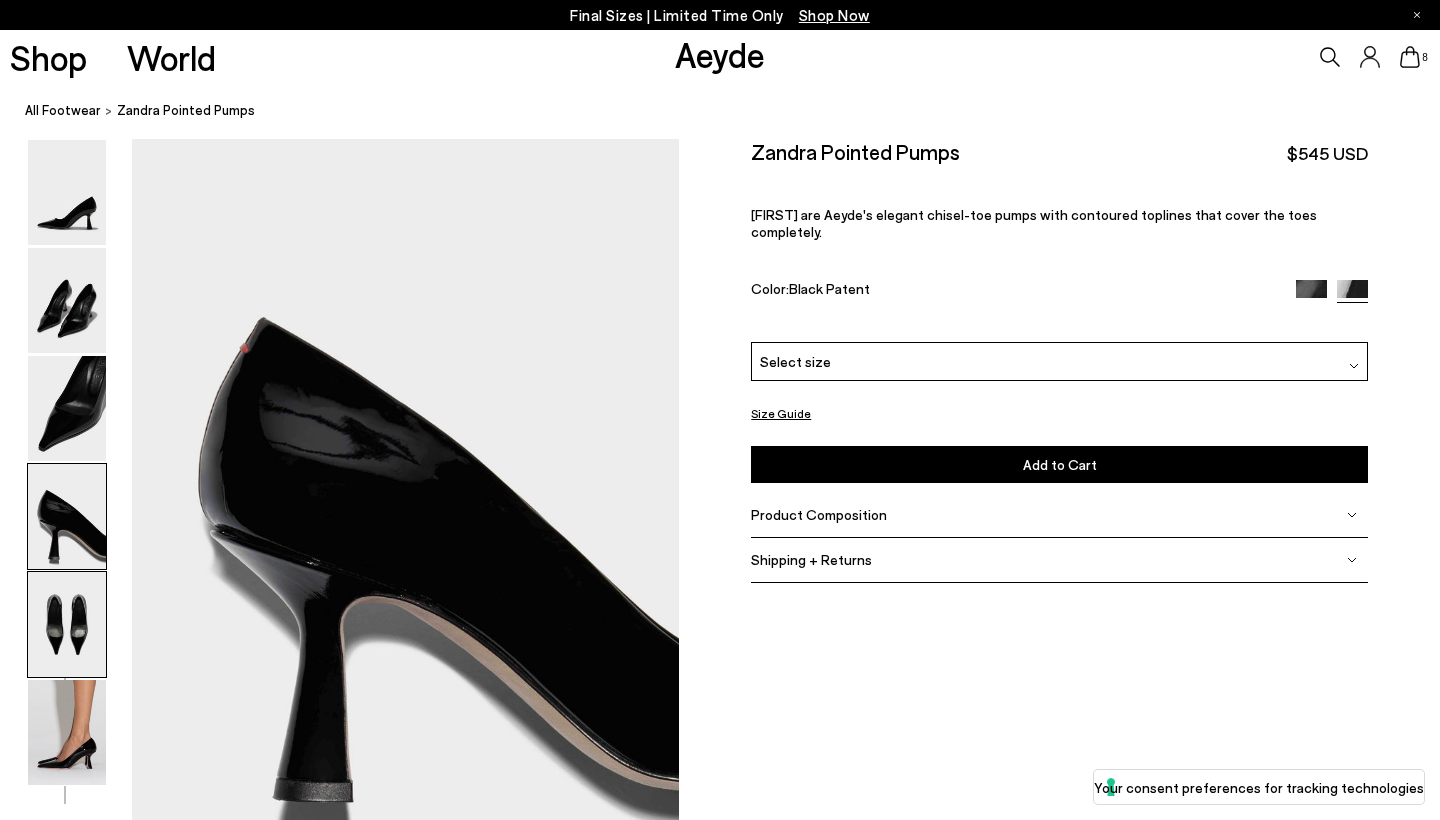click at bounding box center [67, 624] 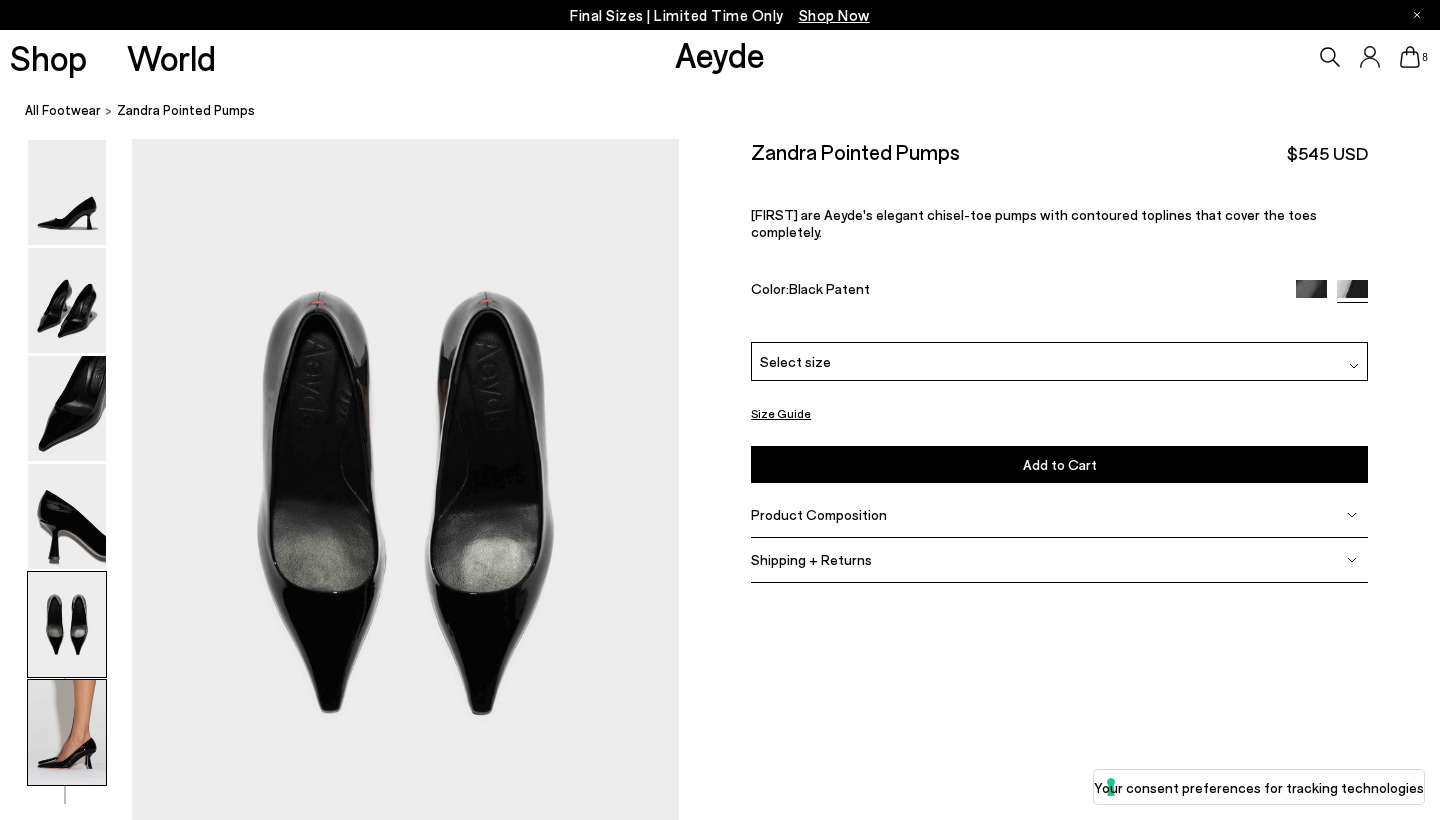 click at bounding box center [67, 732] 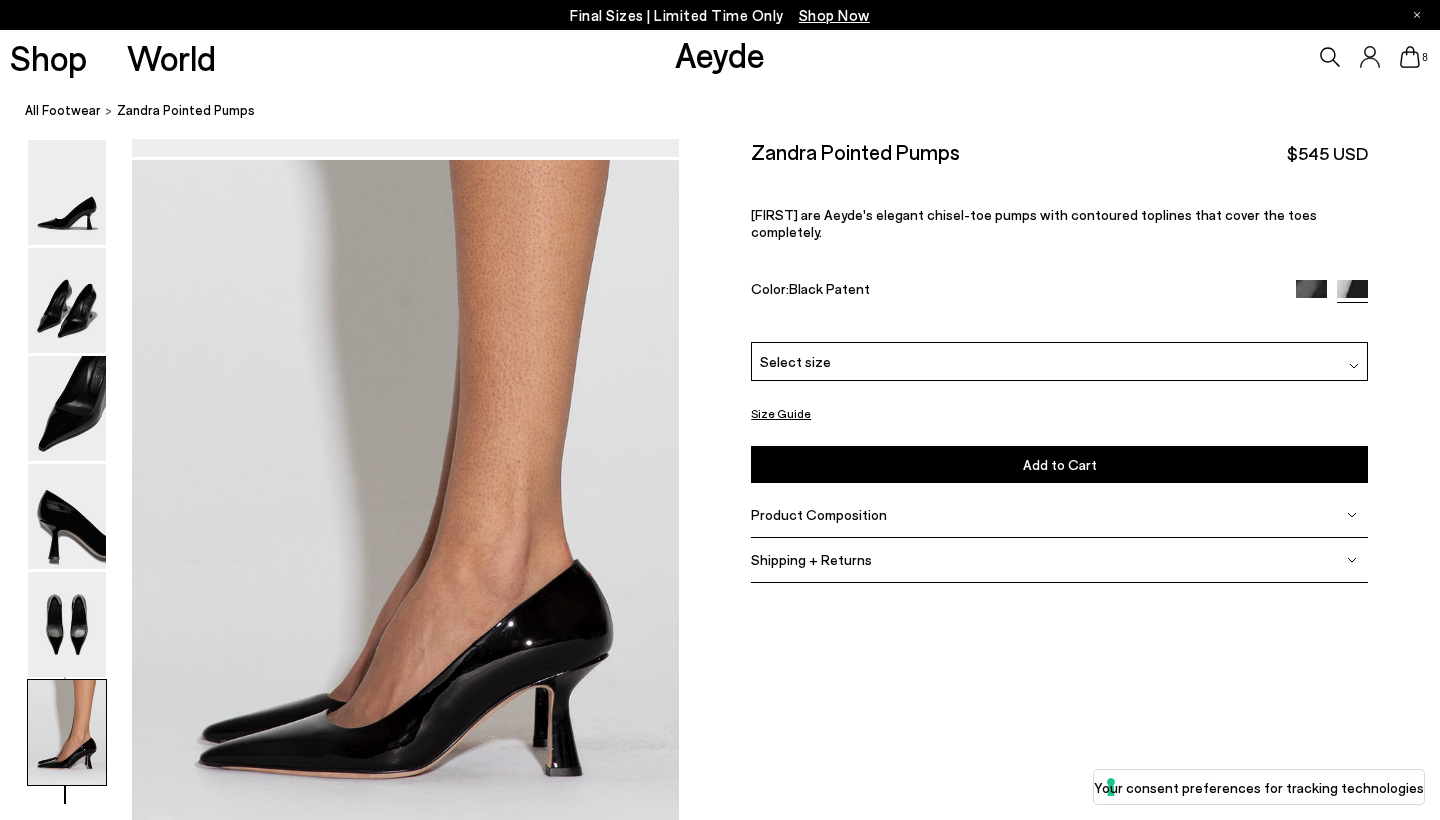 scroll, scrollTop: 3753, scrollLeft: 0, axis: vertical 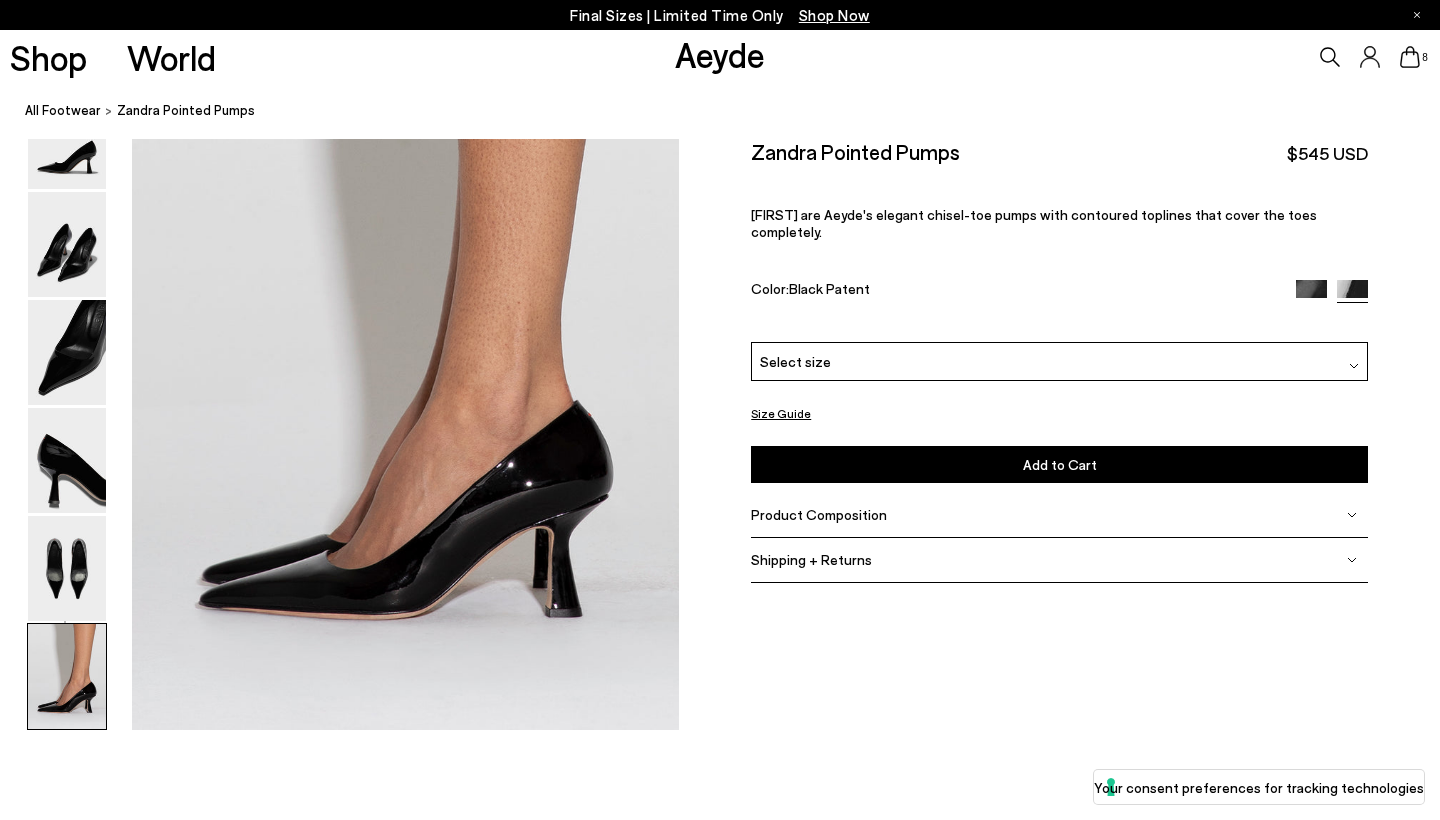 click at bounding box center [1311, 294] 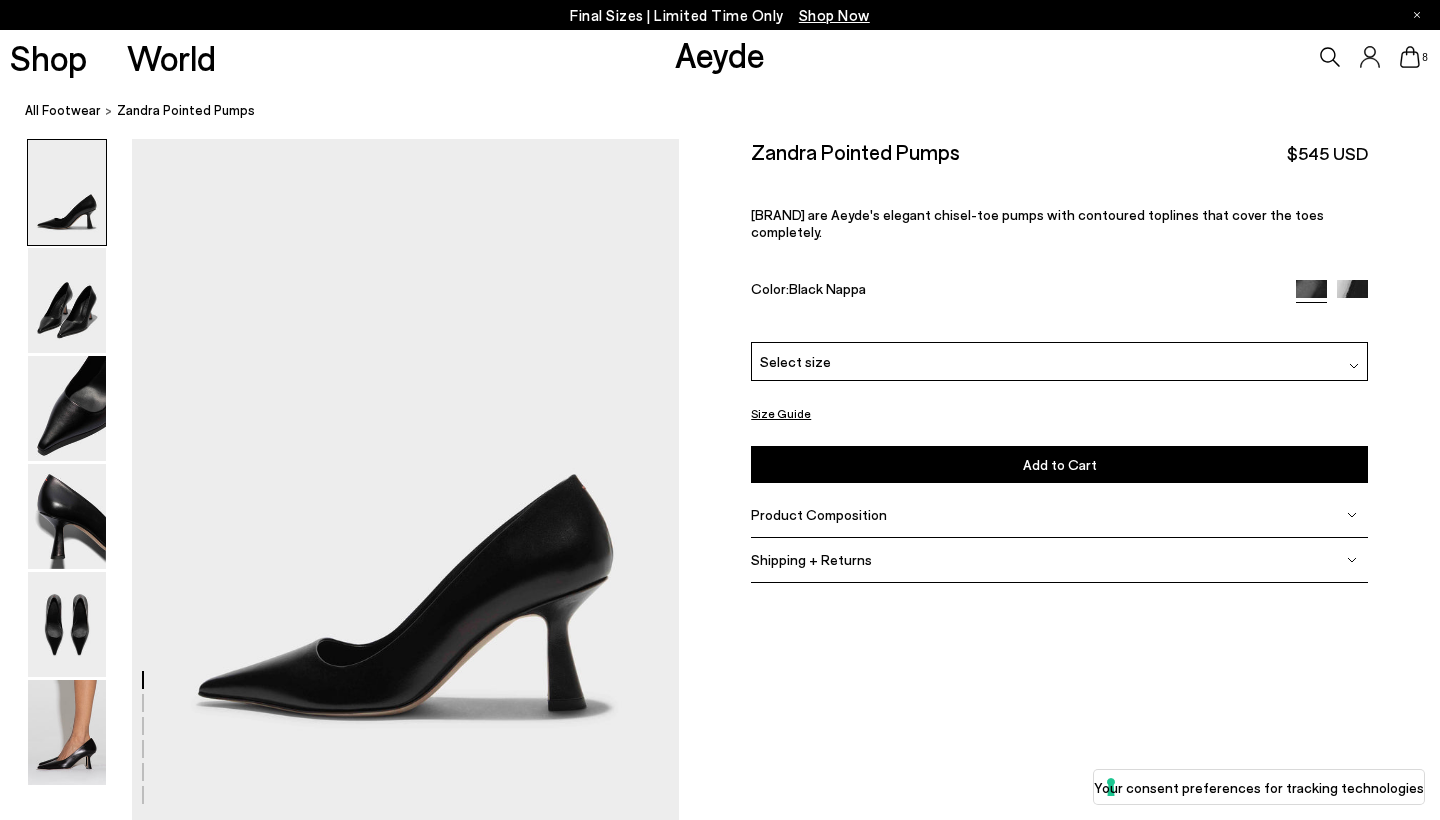 scroll, scrollTop: 0, scrollLeft: 0, axis: both 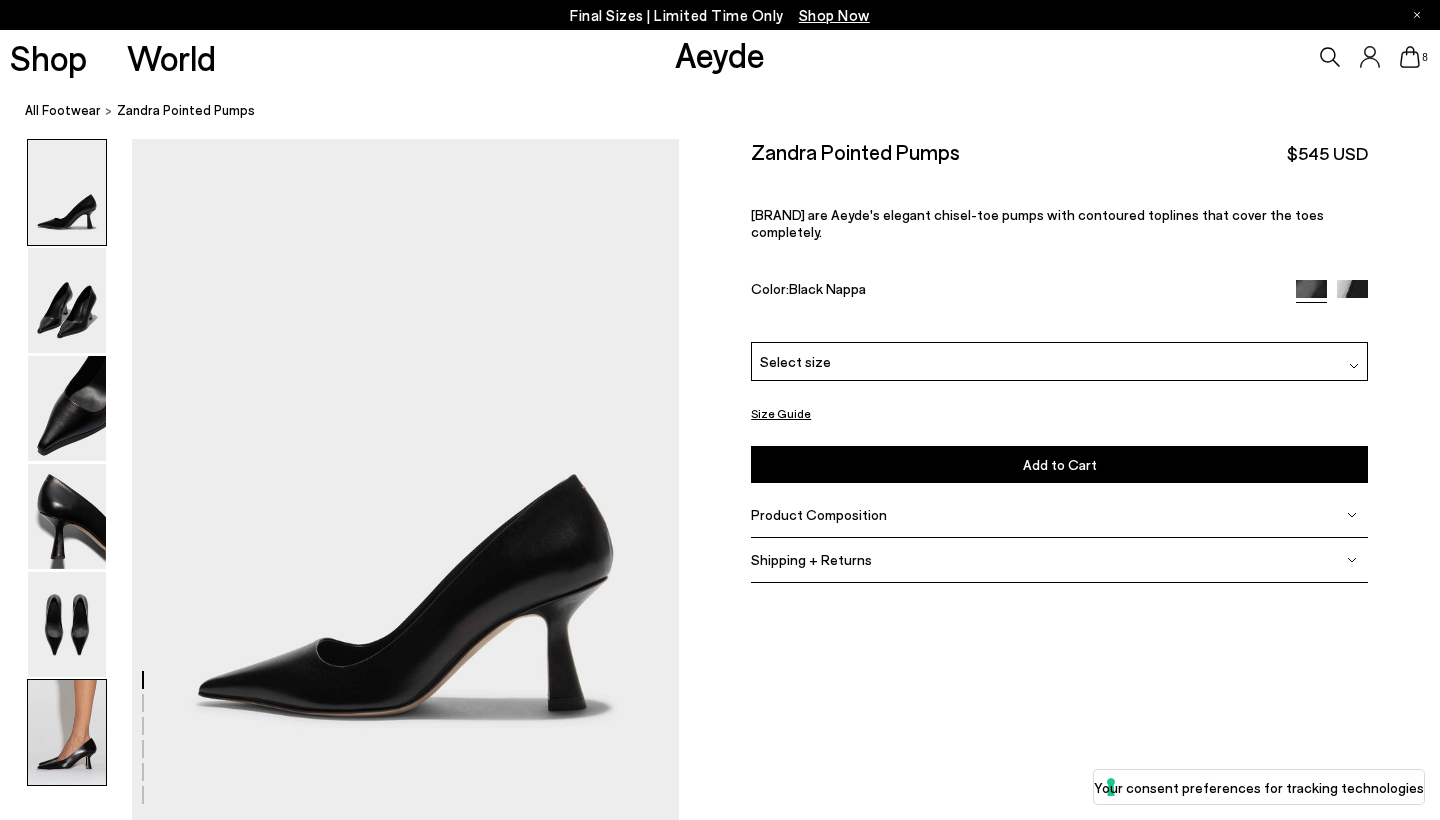 click at bounding box center [67, 732] 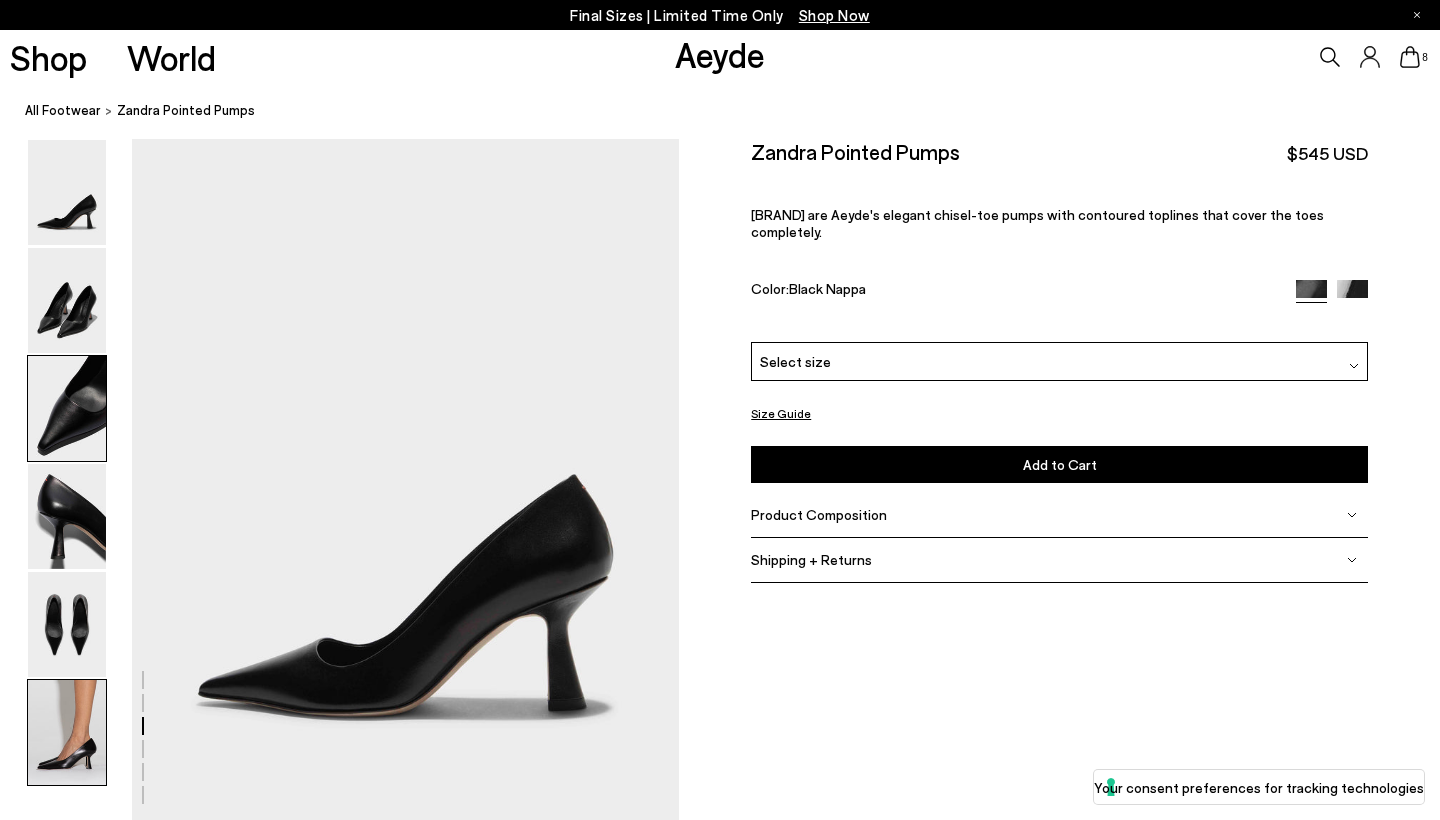 scroll, scrollTop: 3753, scrollLeft: 0, axis: vertical 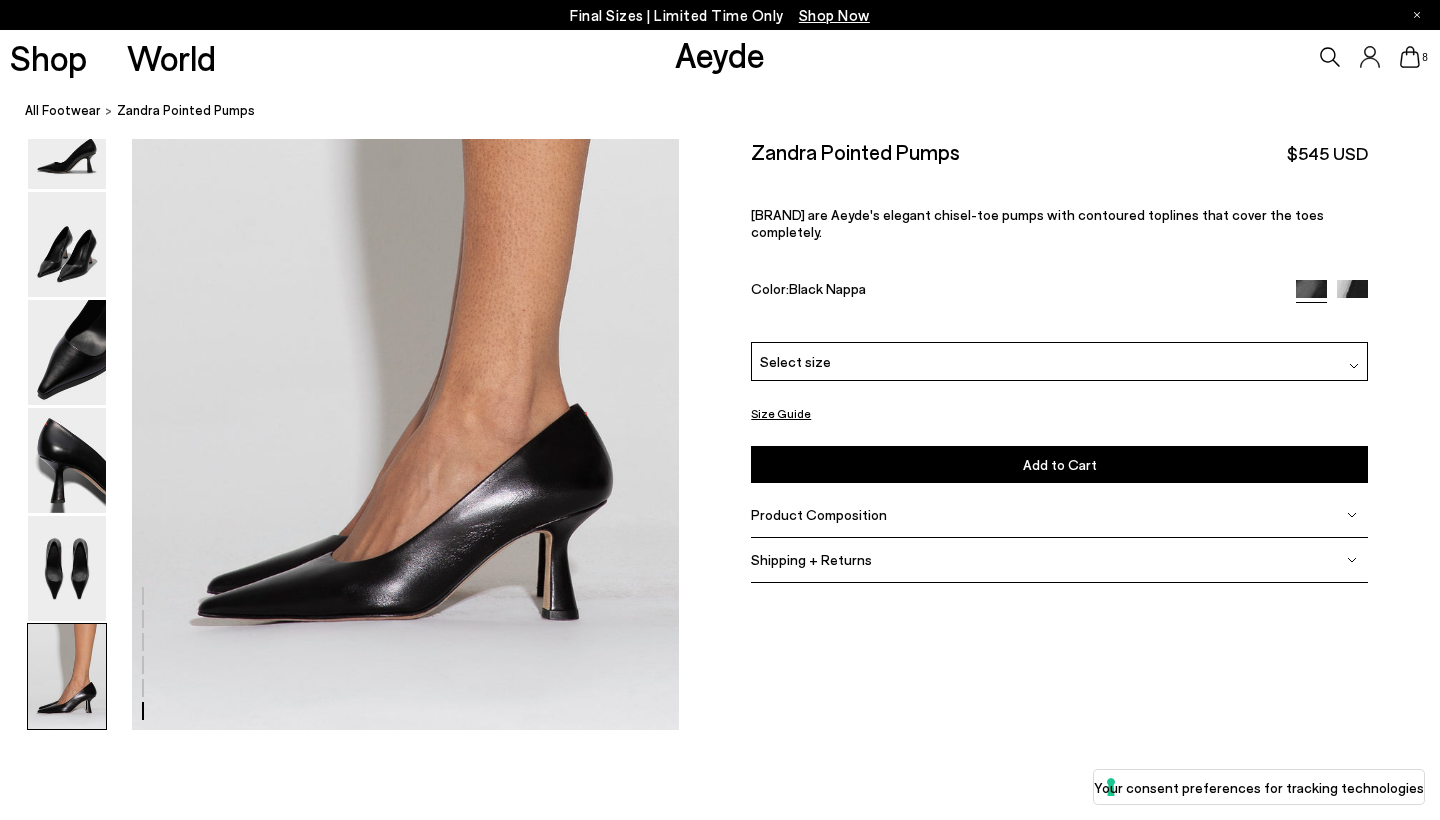 click on "Select size" at bounding box center [1059, 361] 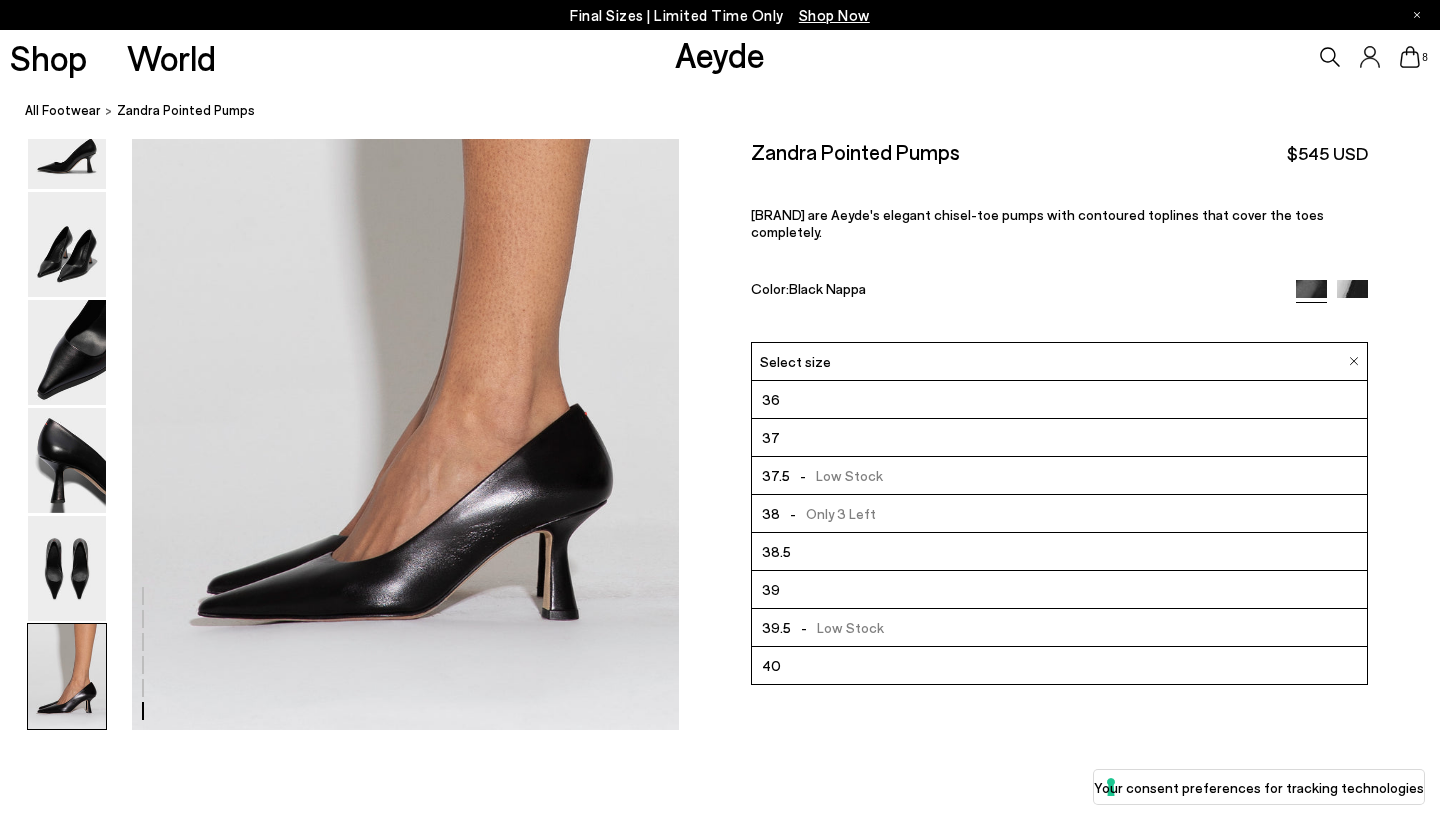 click on "39" at bounding box center [1059, 590] 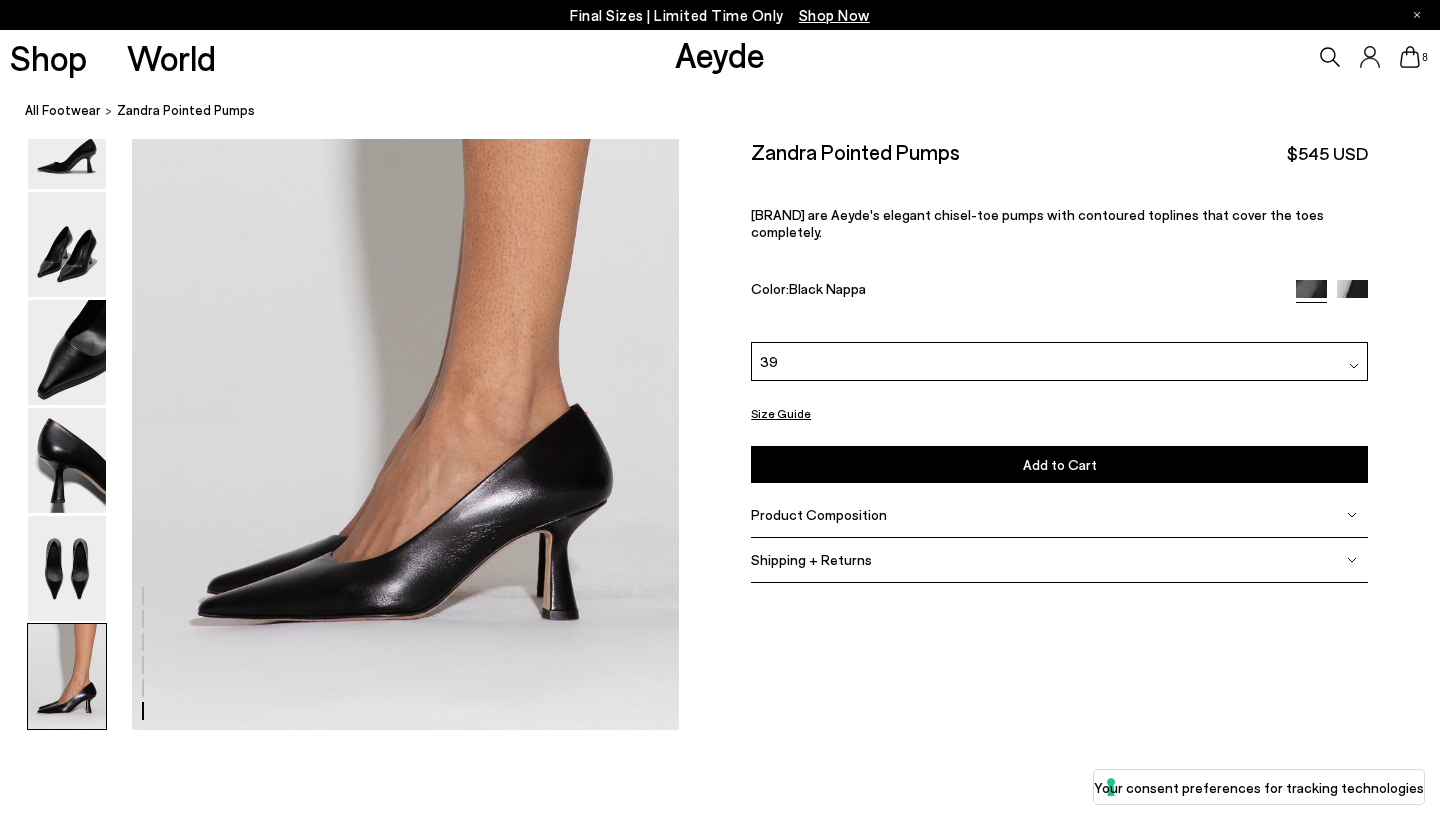 click on "Add to Cart Select a Size First" at bounding box center (1059, 464) 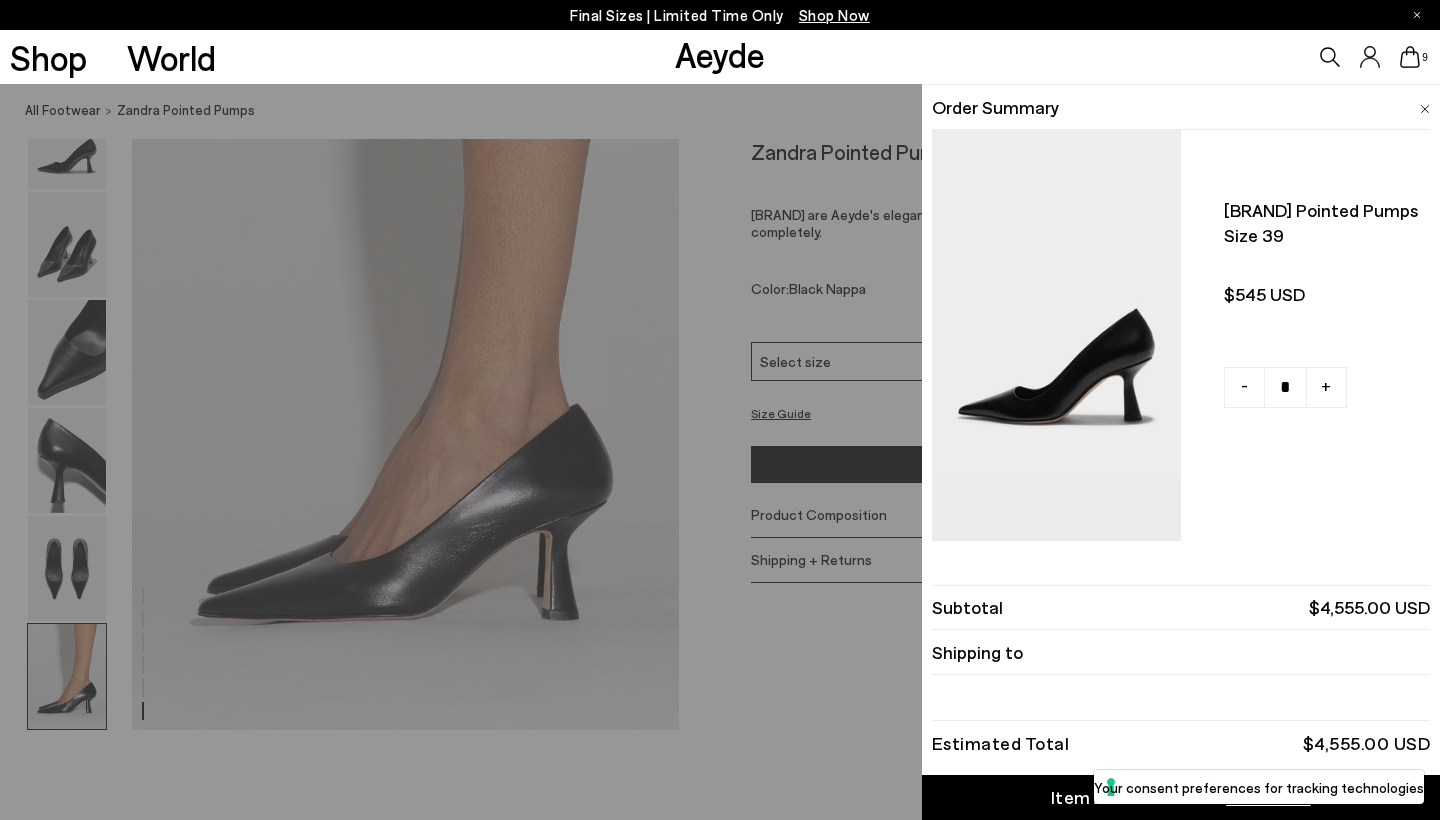 click on "Quick Add
Color
Size
View Details
Order Summary
[BRAND] pointed pumps
Size
39
- + No More Available" at bounding box center (720, 452) 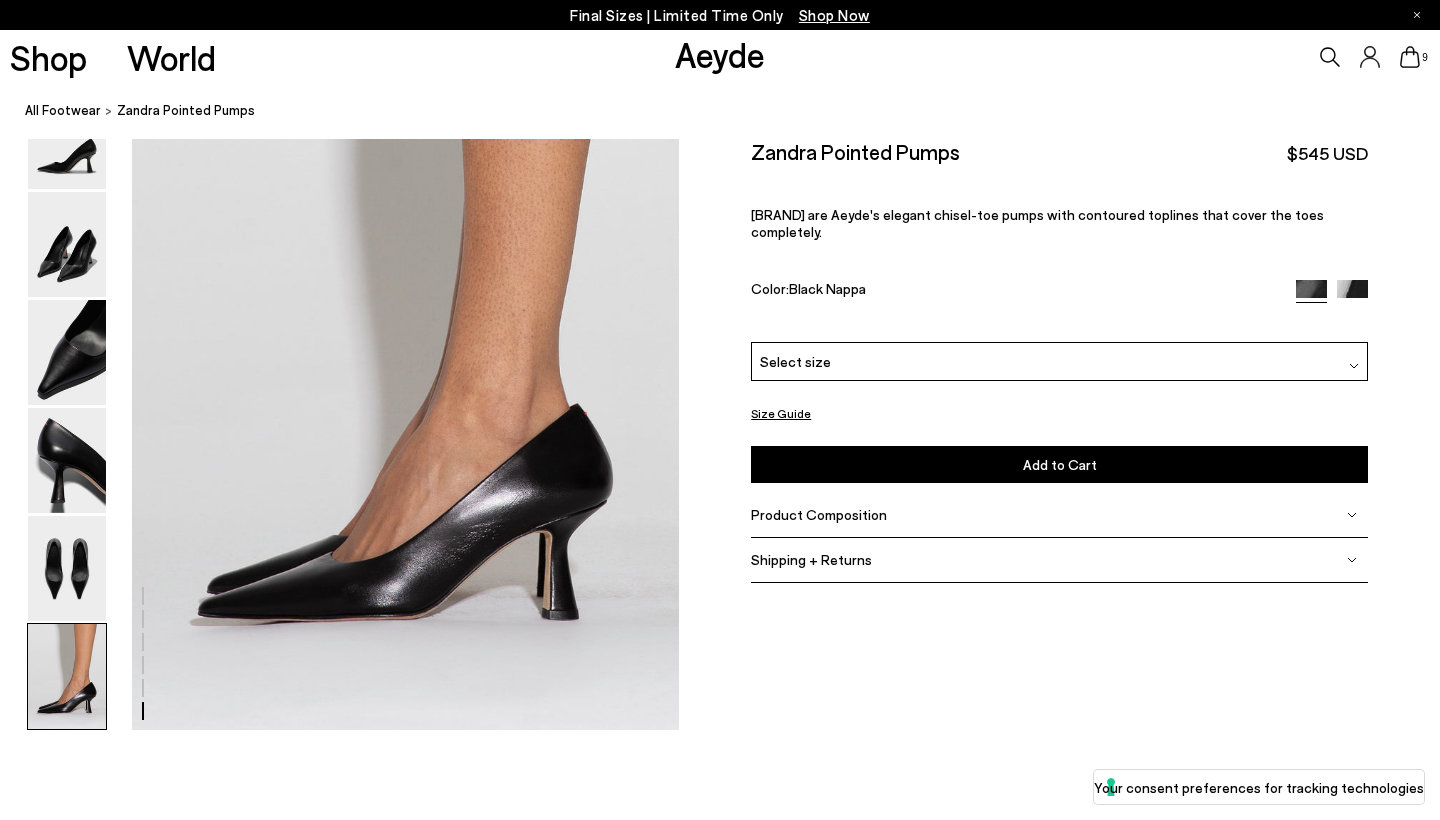 click at bounding box center (1352, 294) 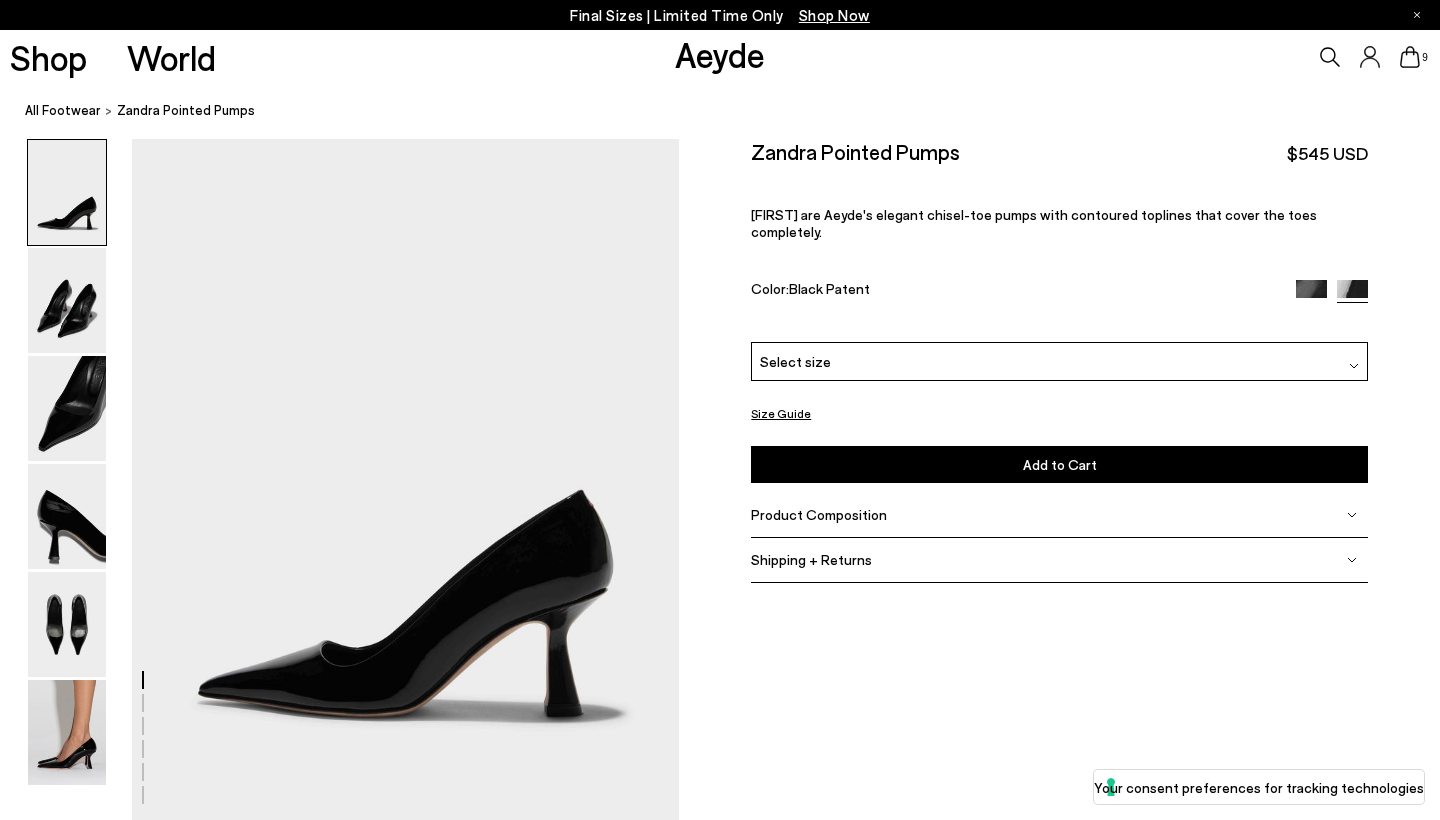 scroll, scrollTop: 0, scrollLeft: 0, axis: both 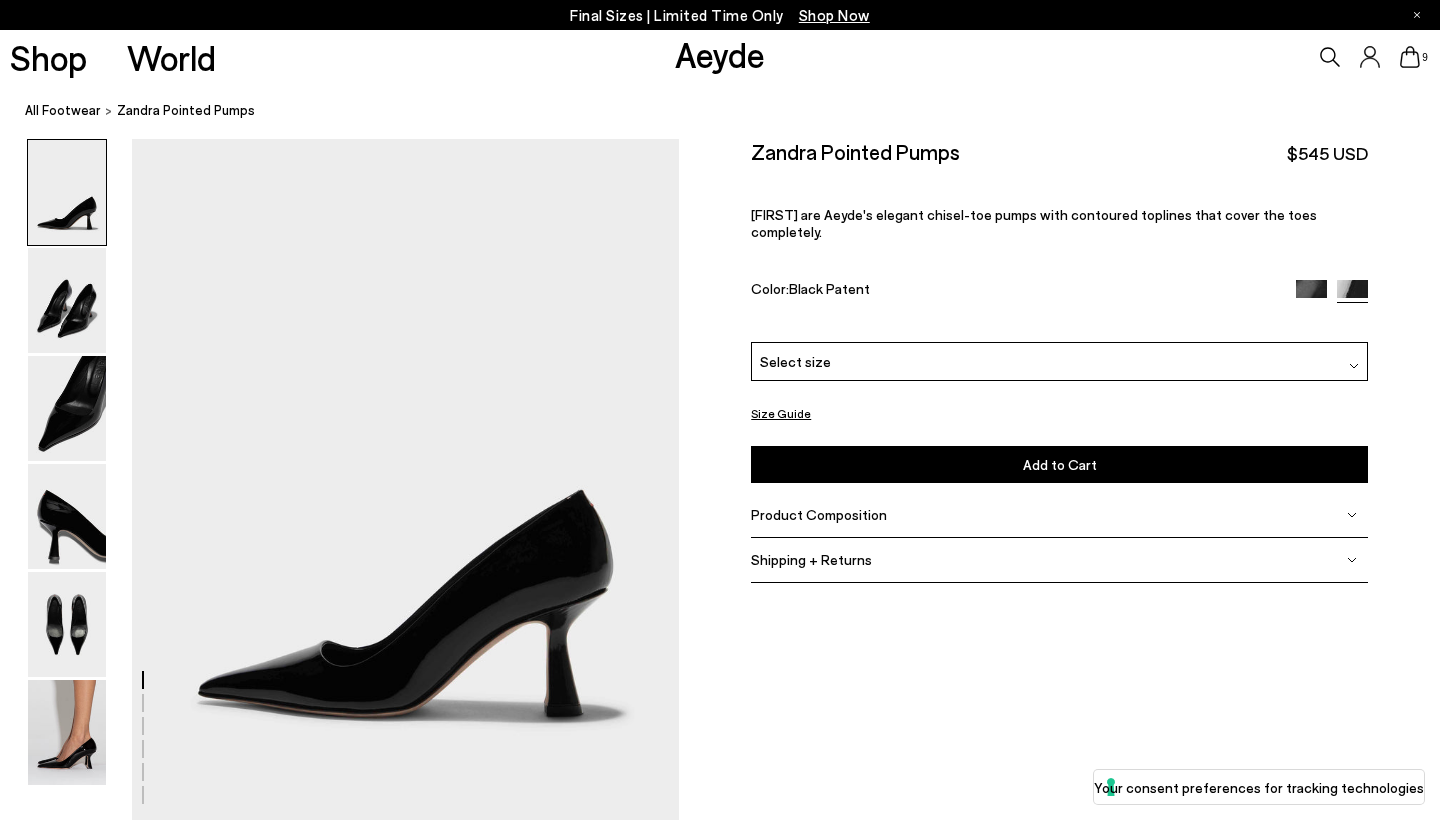 click on "Select size" at bounding box center [1059, 361] 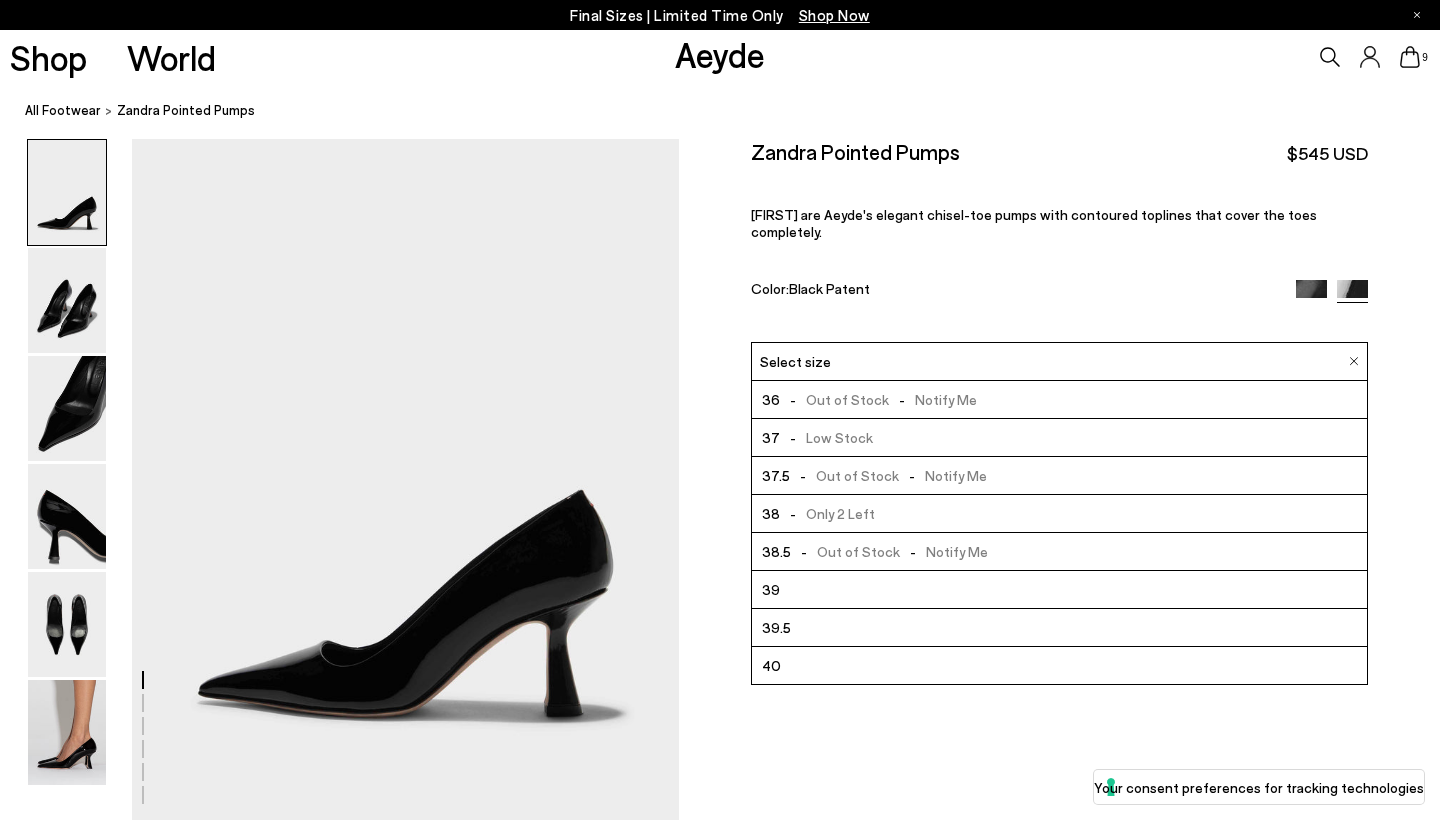 click on "39" at bounding box center [1059, 590] 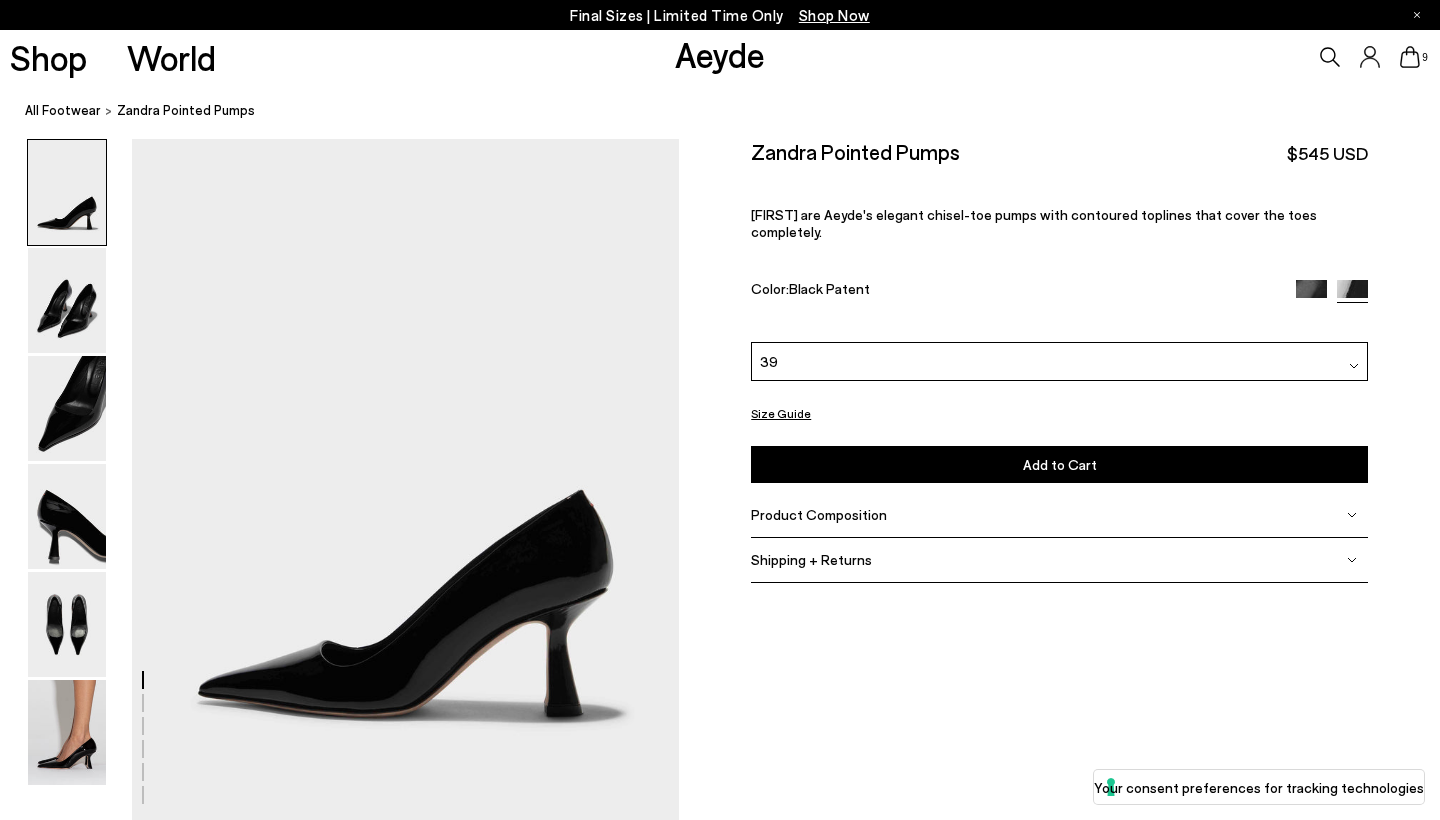 click on "Add to Cart Select a Size First" at bounding box center (1059, 464) 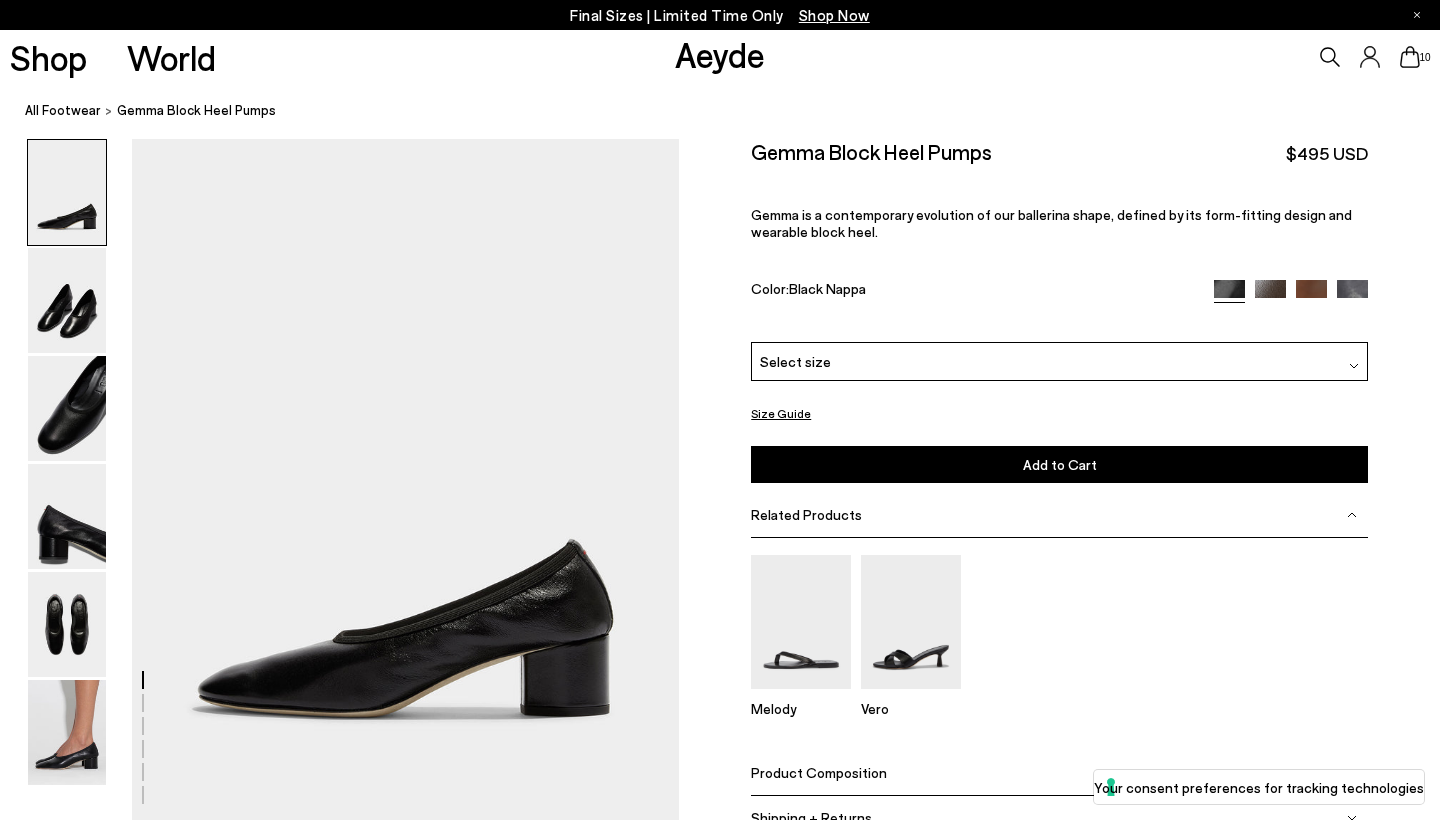 scroll, scrollTop: 0, scrollLeft: 0, axis: both 